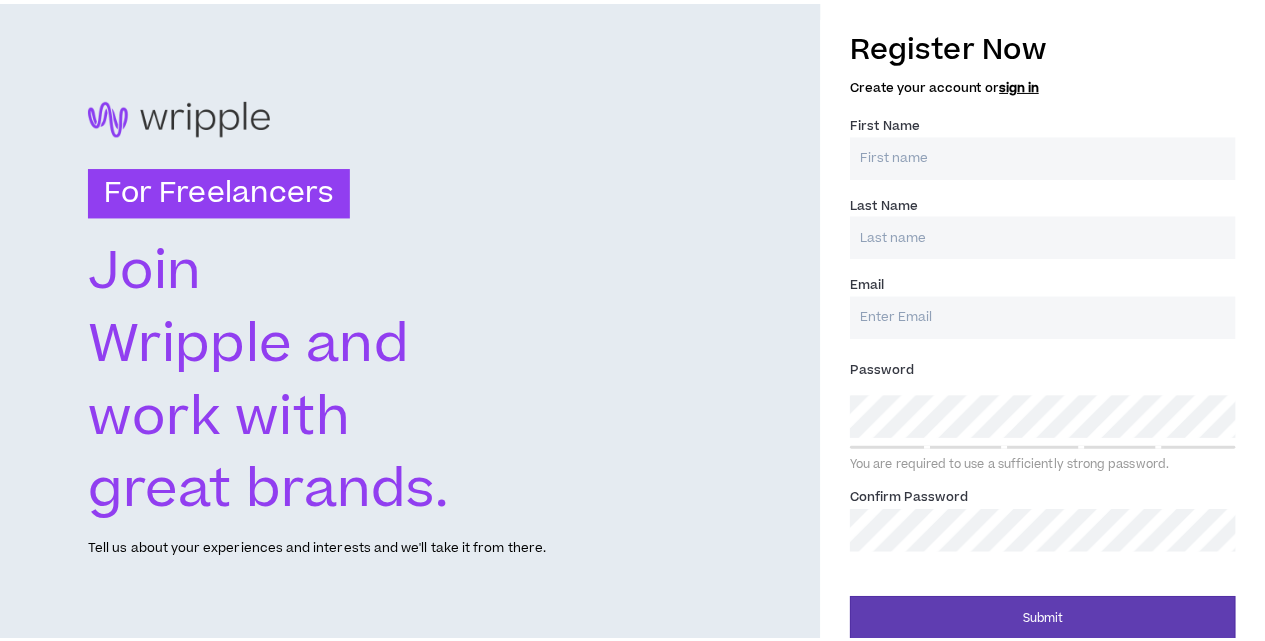 scroll, scrollTop: 0, scrollLeft: 0, axis: both 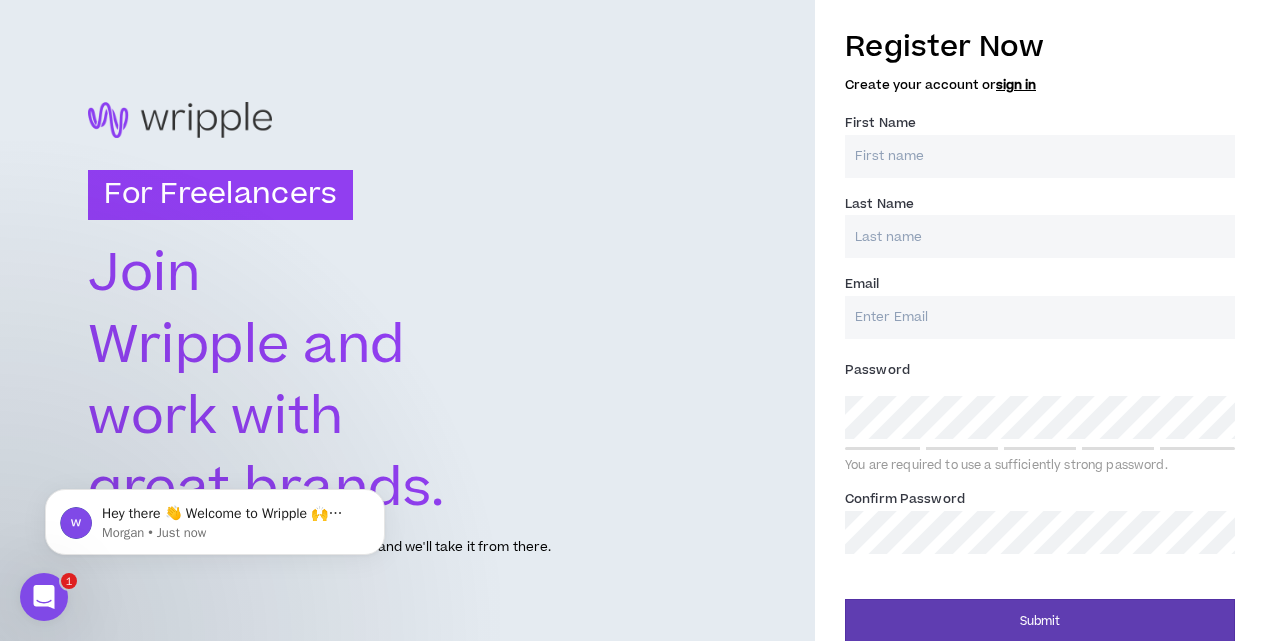 click on "First Name  *" at bounding box center [1040, 156] 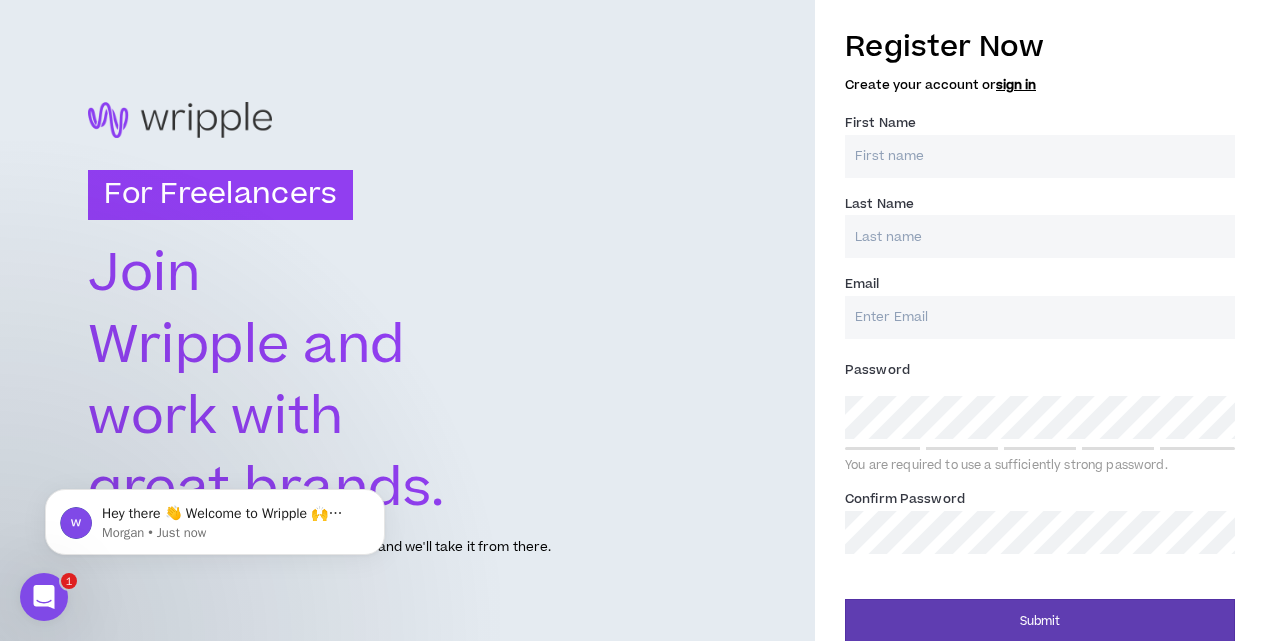 type on "[FIRST]" 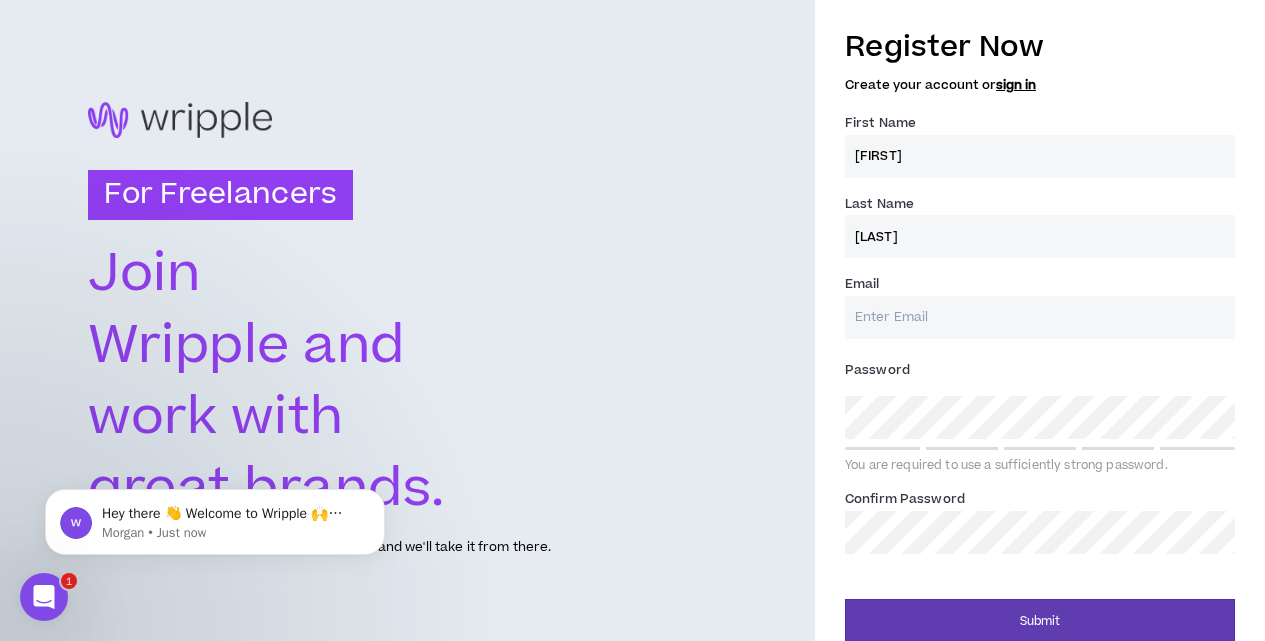 type on "[LAST]" 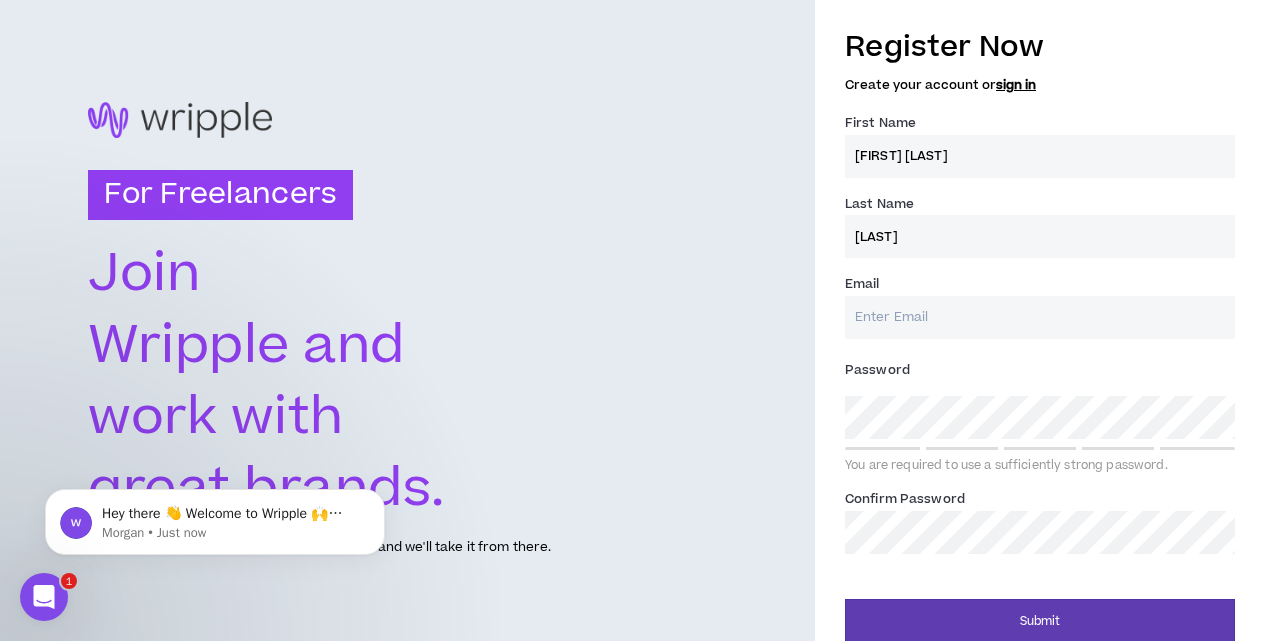 type on "[FIRST] [LAST]" 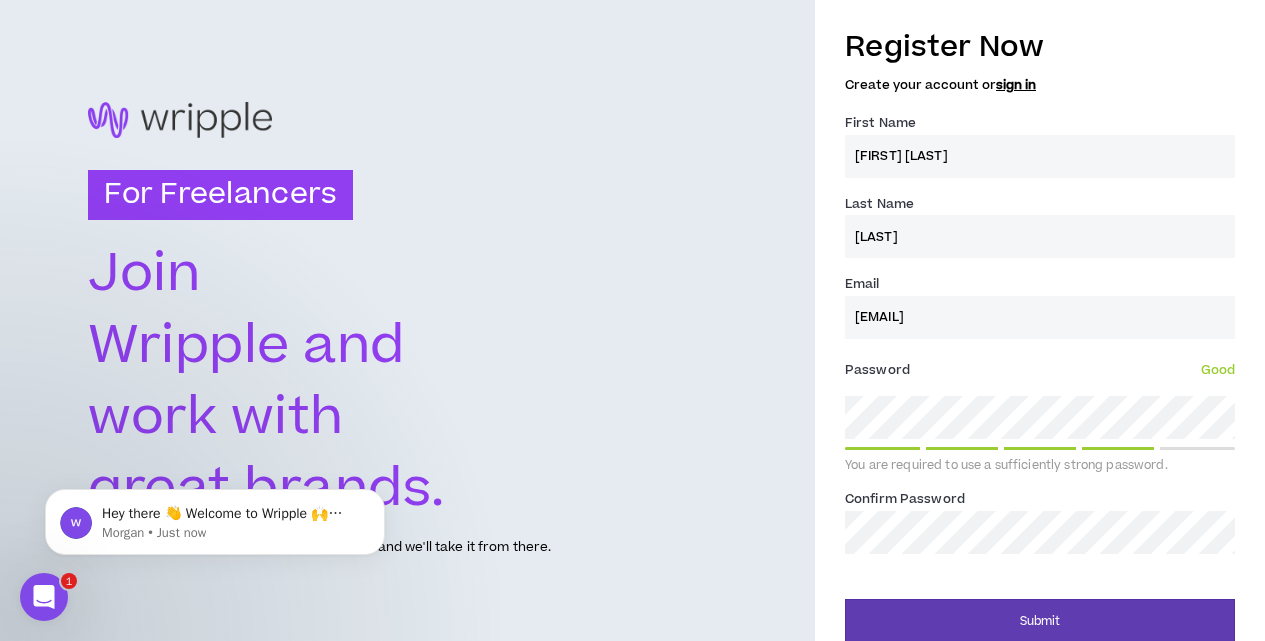 scroll, scrollTop: 19, scrollLeft: 0, axis: vertical 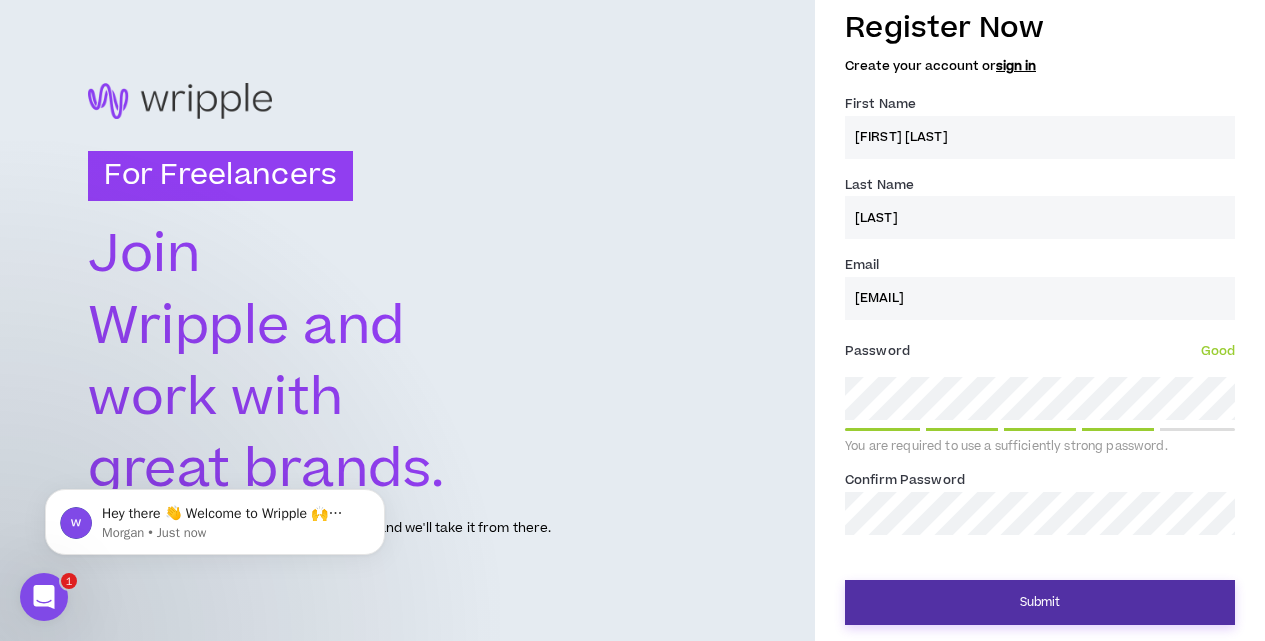 click on "Submit" at bounding box center [1040, 602] 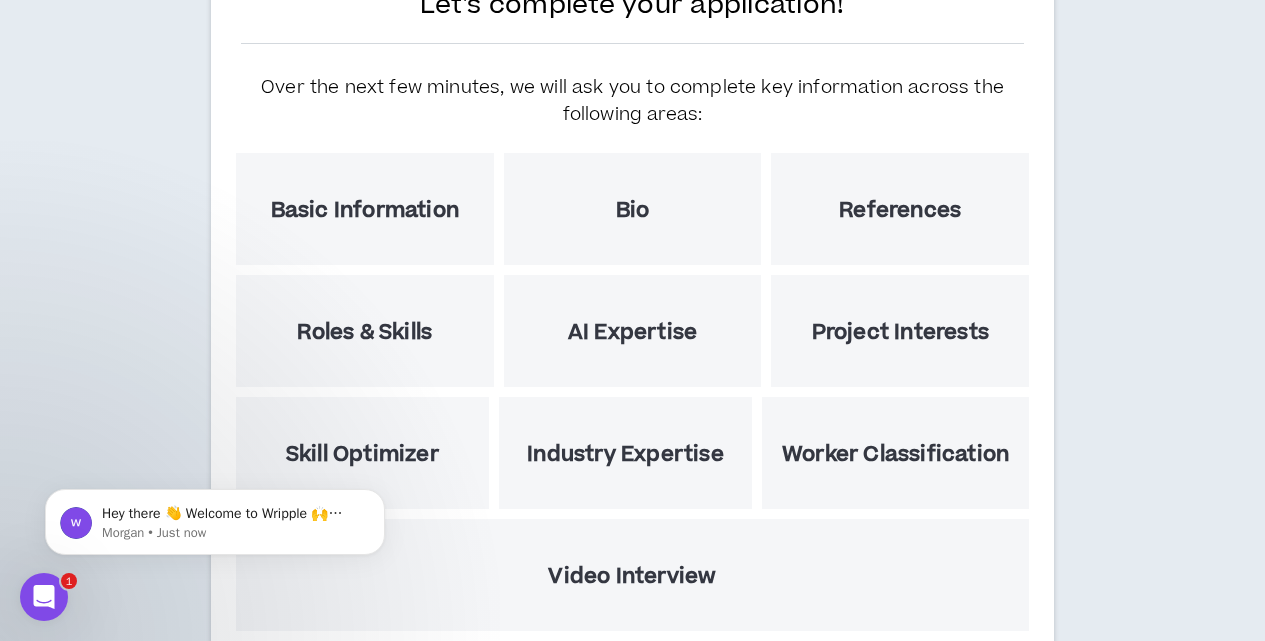 scroll, scrollTop: 100, scrollLeft: 0, axis: vertical 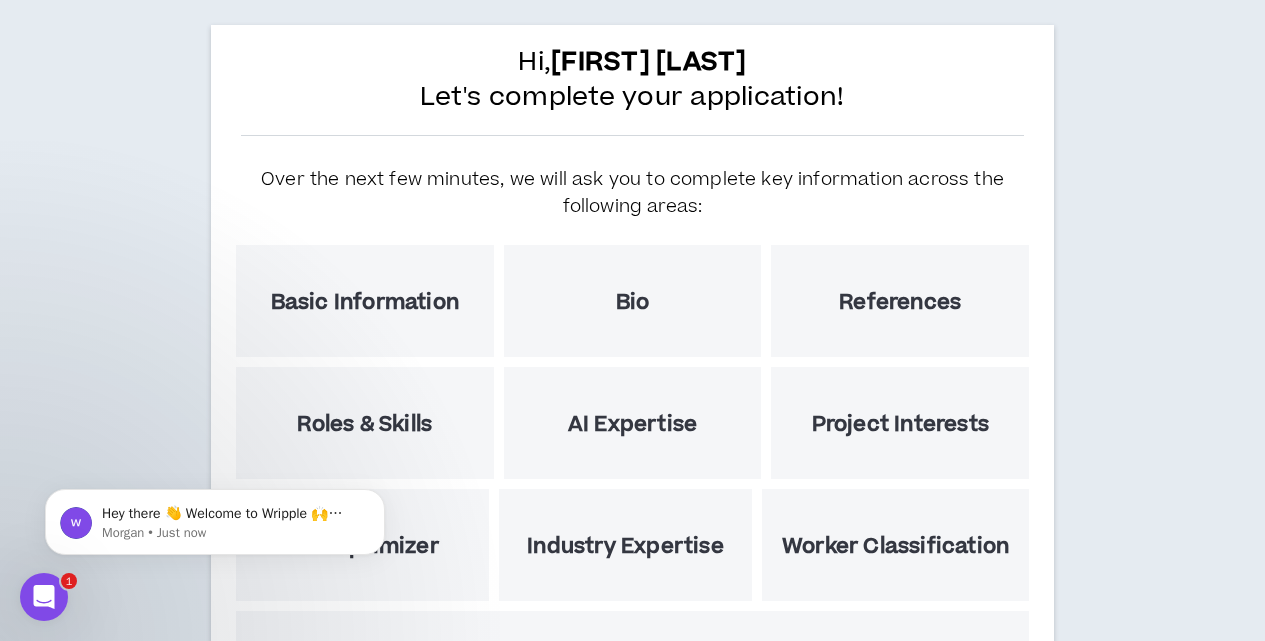 click on "Basic Information" at bounding box center [365, 302] 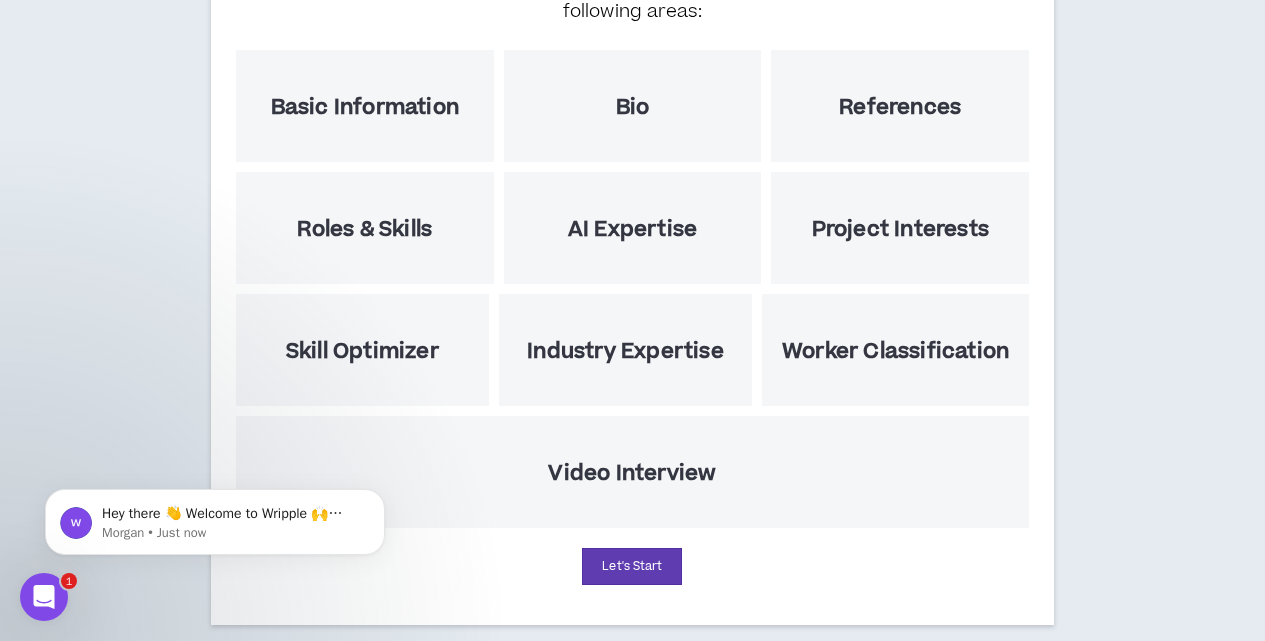 scroll, scrollTop: 324, scrollLeft: 0, axis: vertical 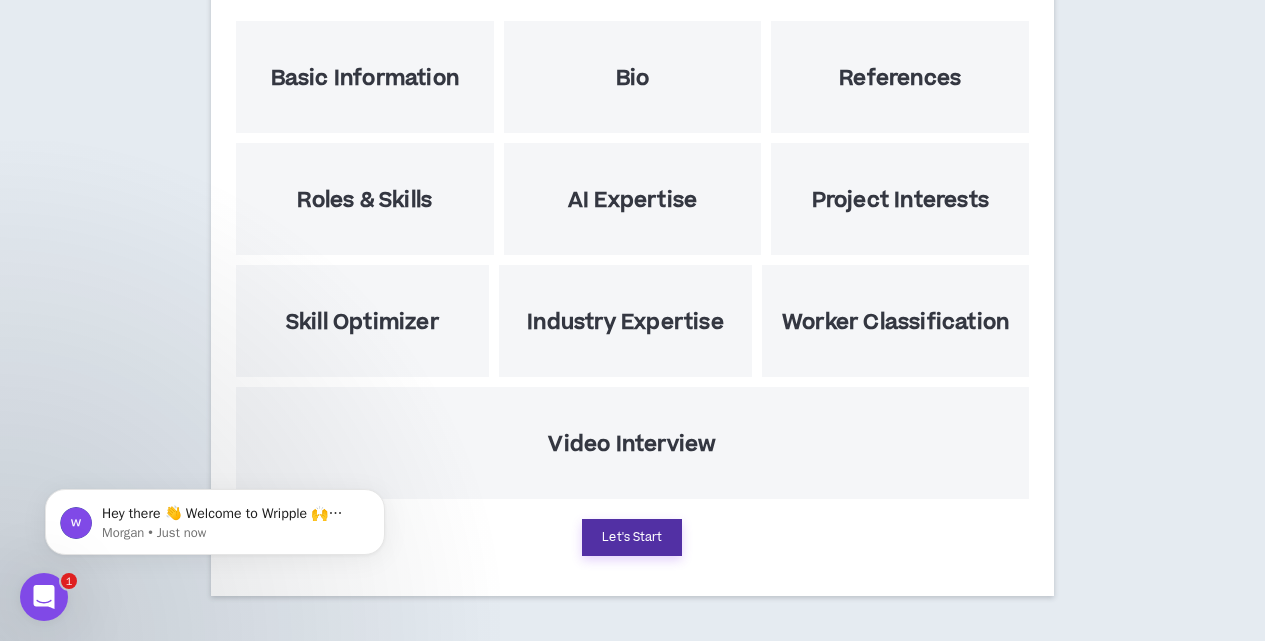 click on "Let's Start" at bounding box center [632, 537] 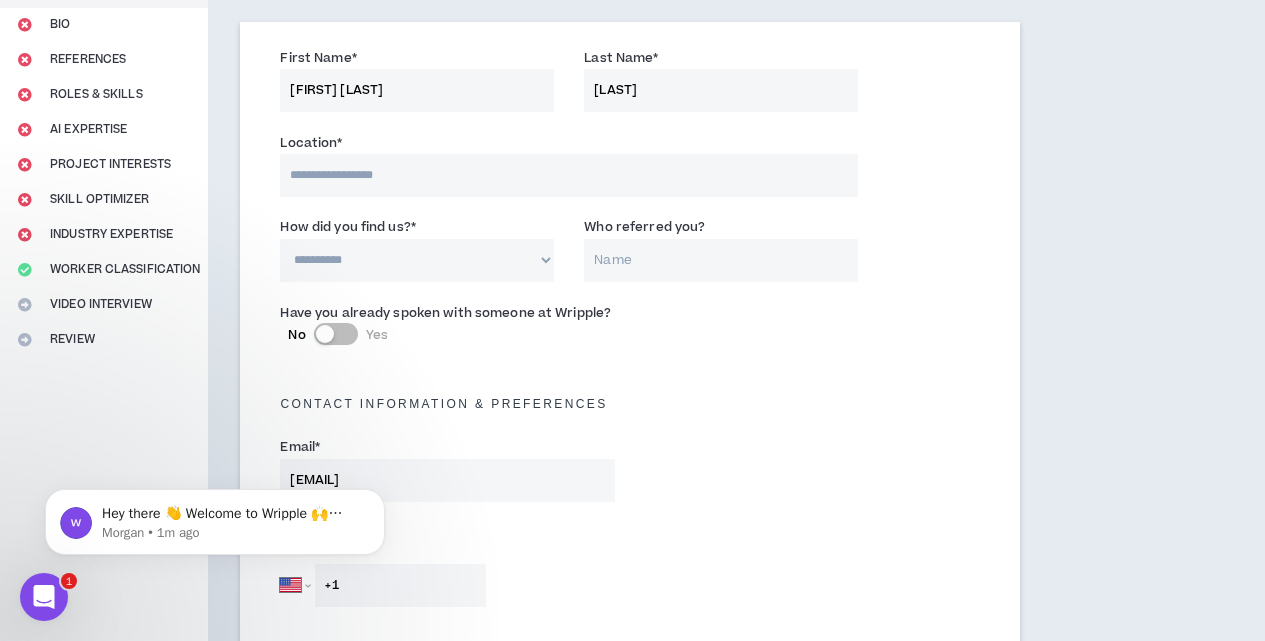 scroll, scrollTop: 300, scrollLeft: 0, axis: vertical 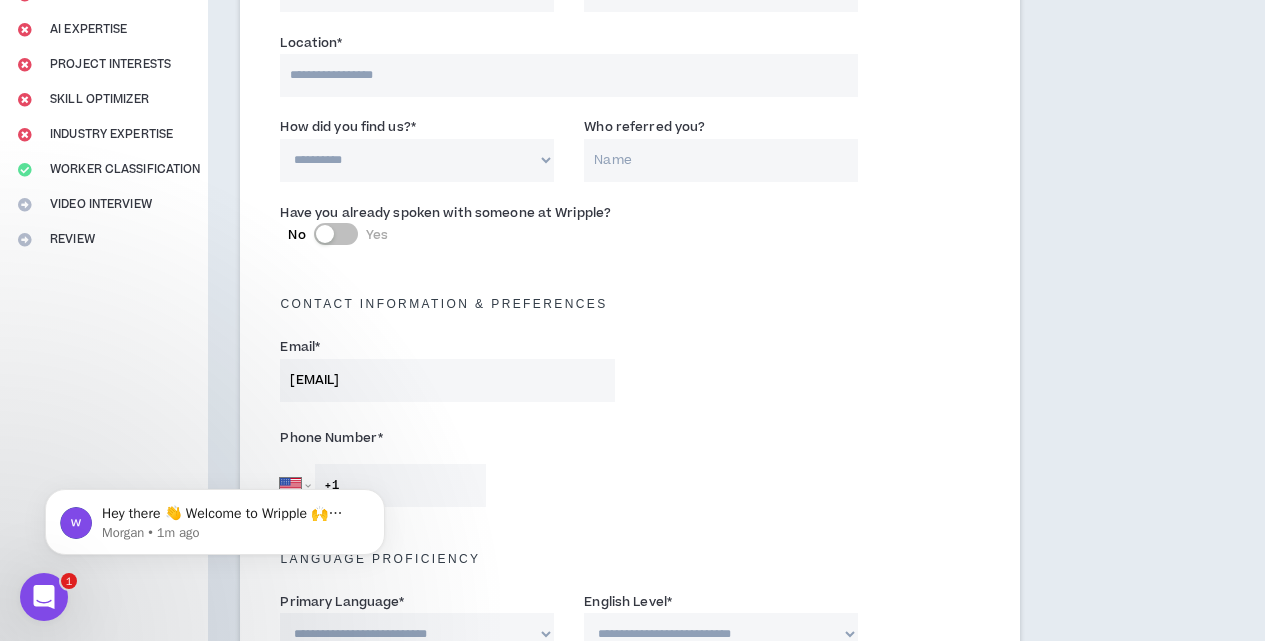 click at bounding box center [569, 75] 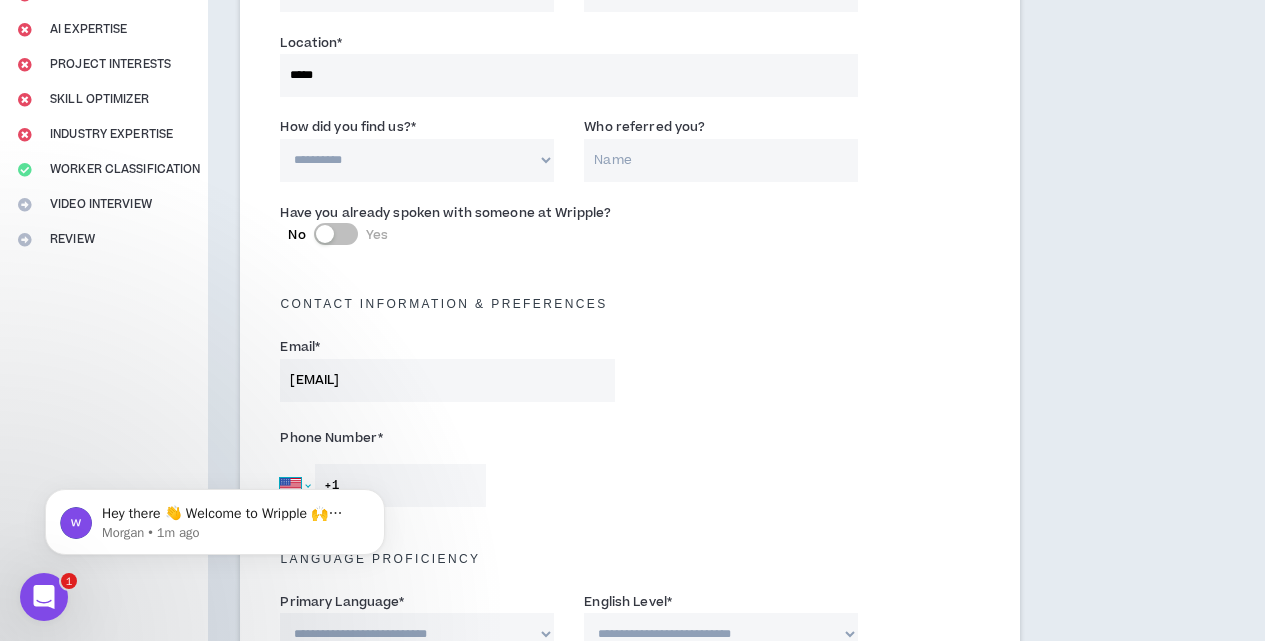 select on "PH" 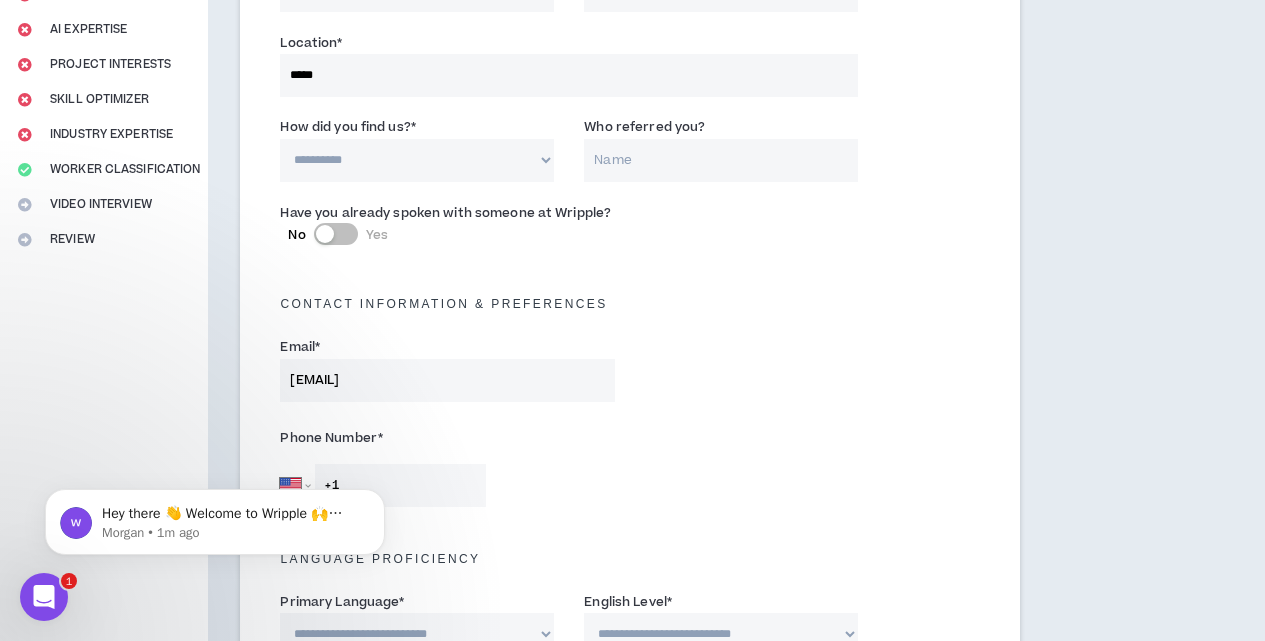 type on "+63" 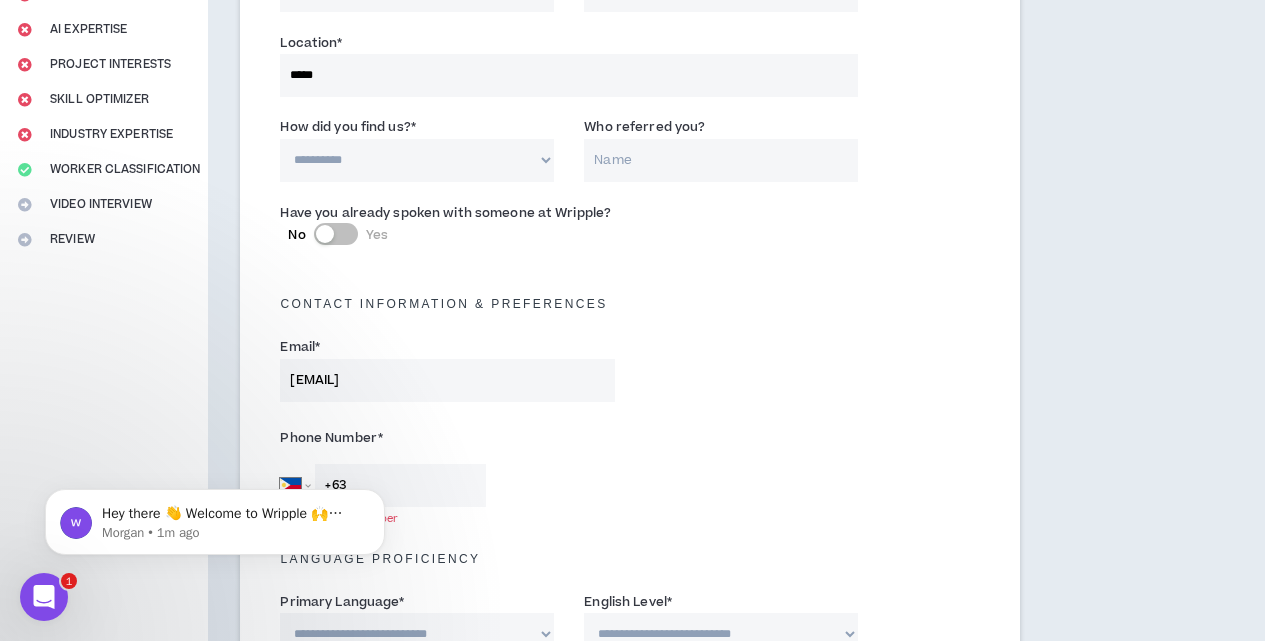 click on "**********" at bounding box center (417, 160) 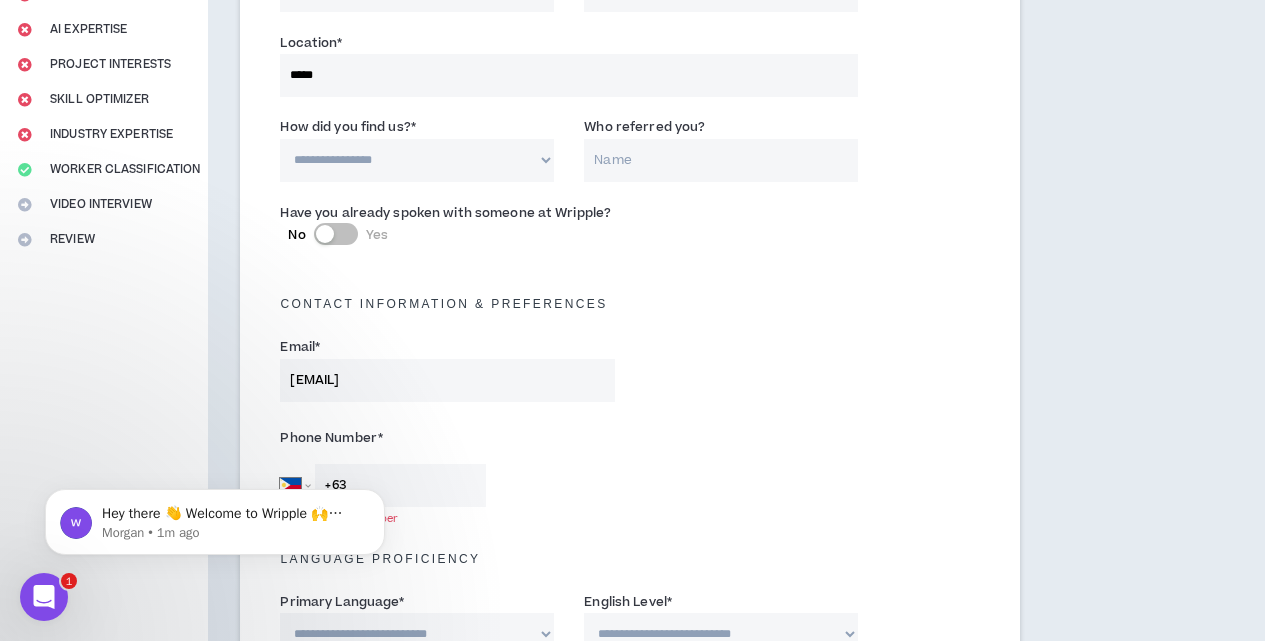 click on "**********" at bounding box center [417, 160] 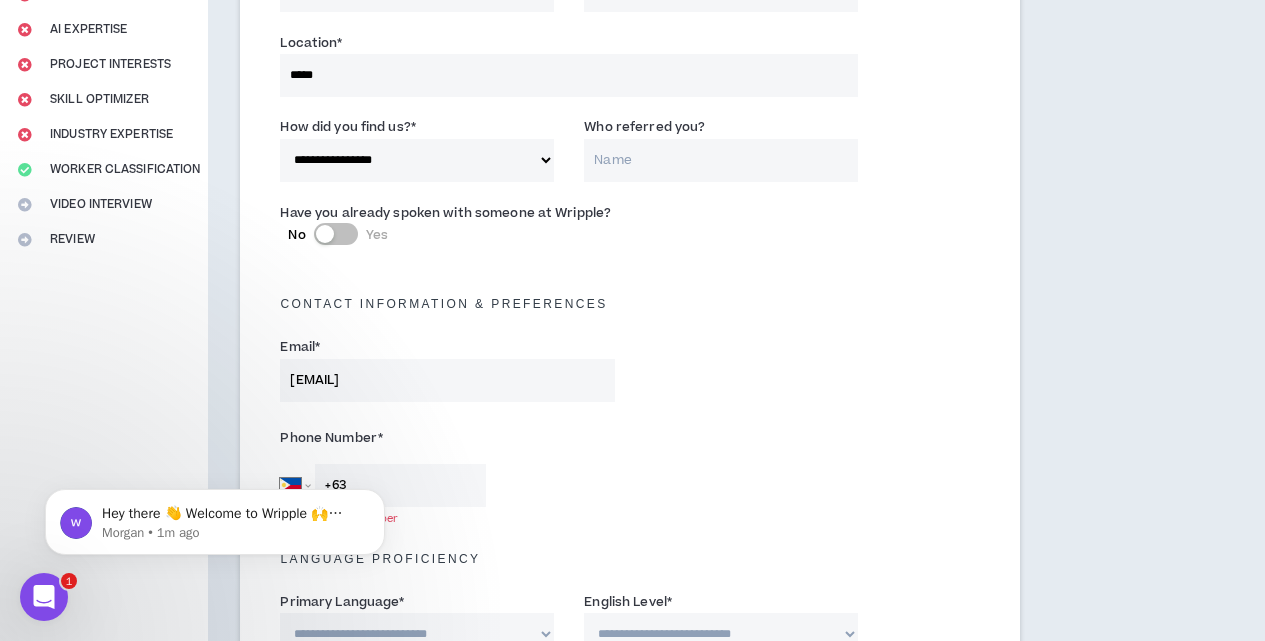 click on "Who referred you?" at bounding box center (721, 160) 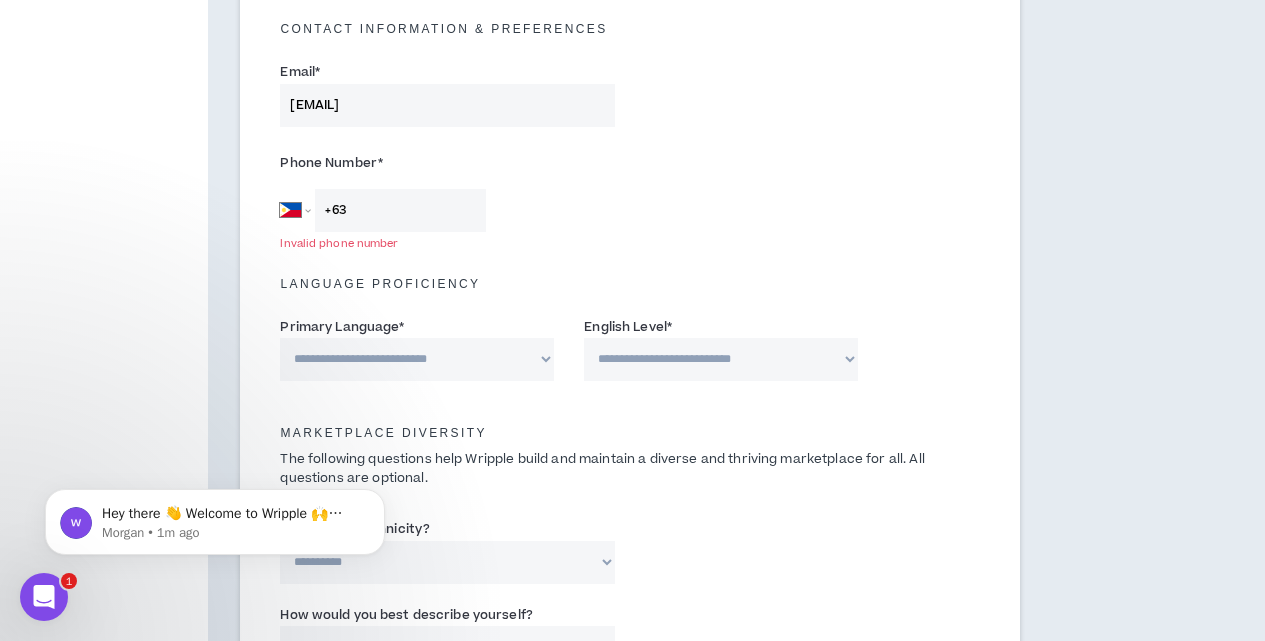 scroll, scrollTop: 600, scrollLeft: 0, axis: vertical 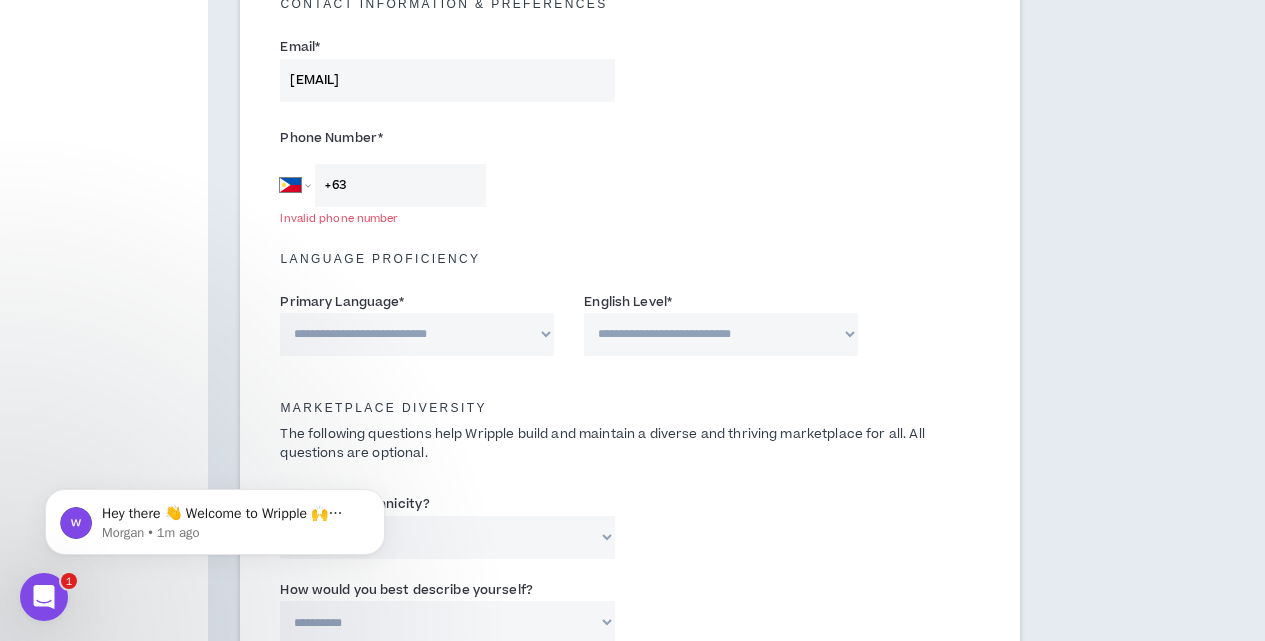 click on "**********" at bounding box center (417, 334) 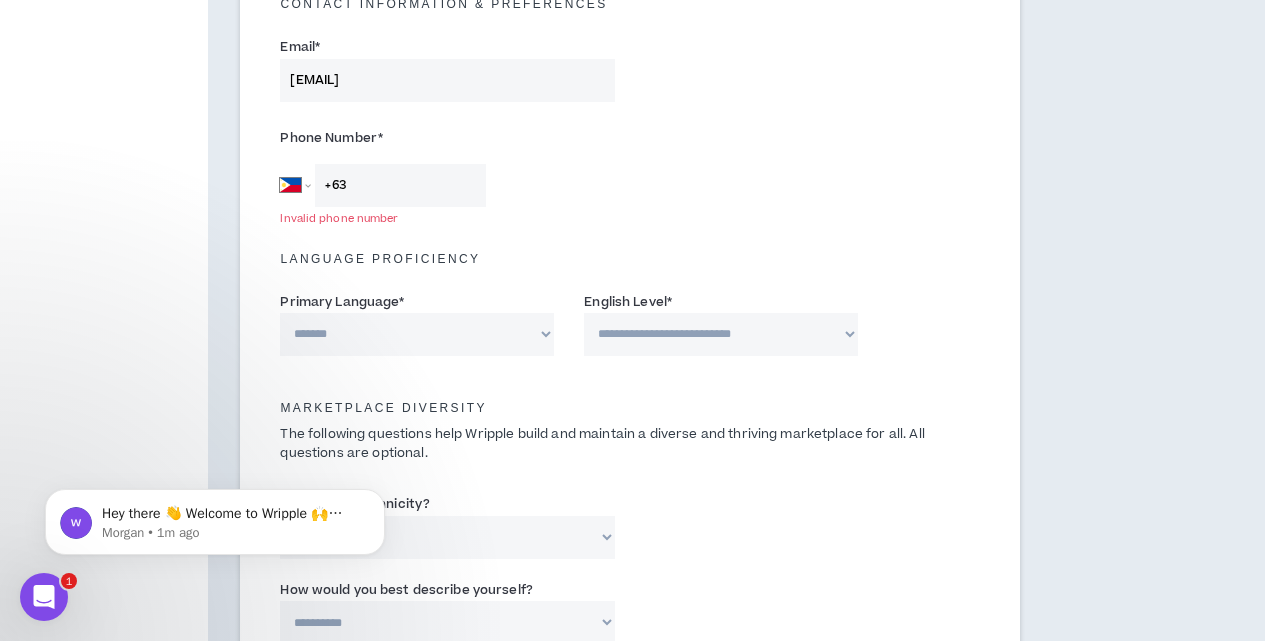 click on "**********" at bounding box center [417, 334] 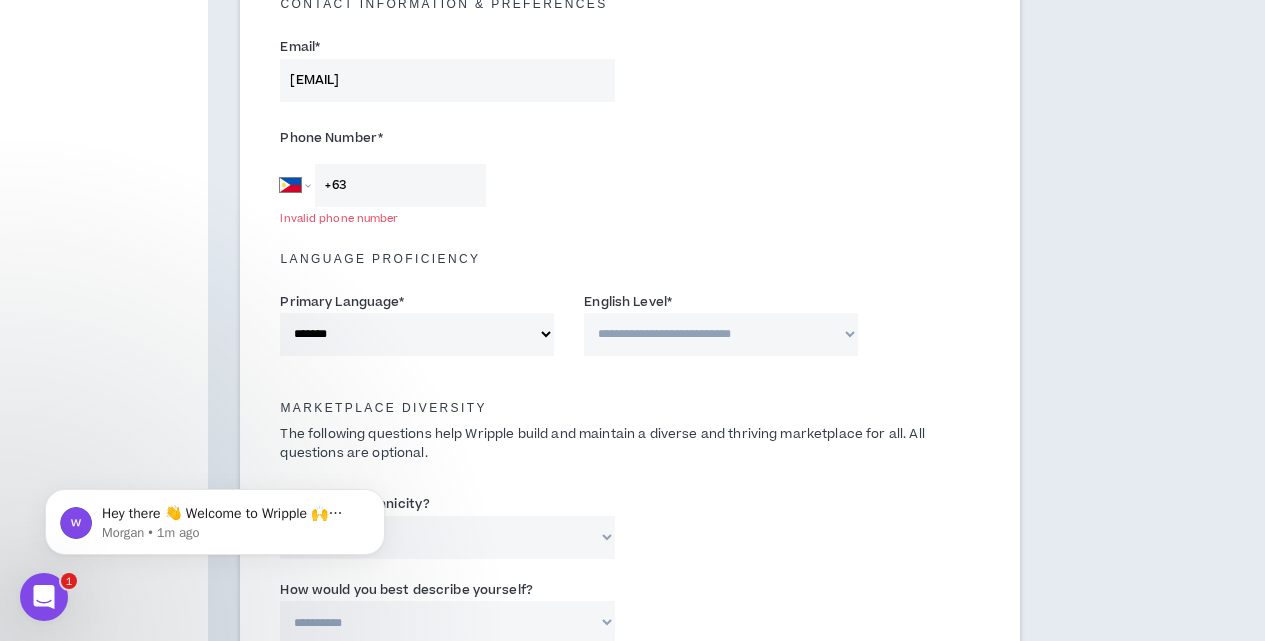 click on "**********" at bounding box center [721, 334] 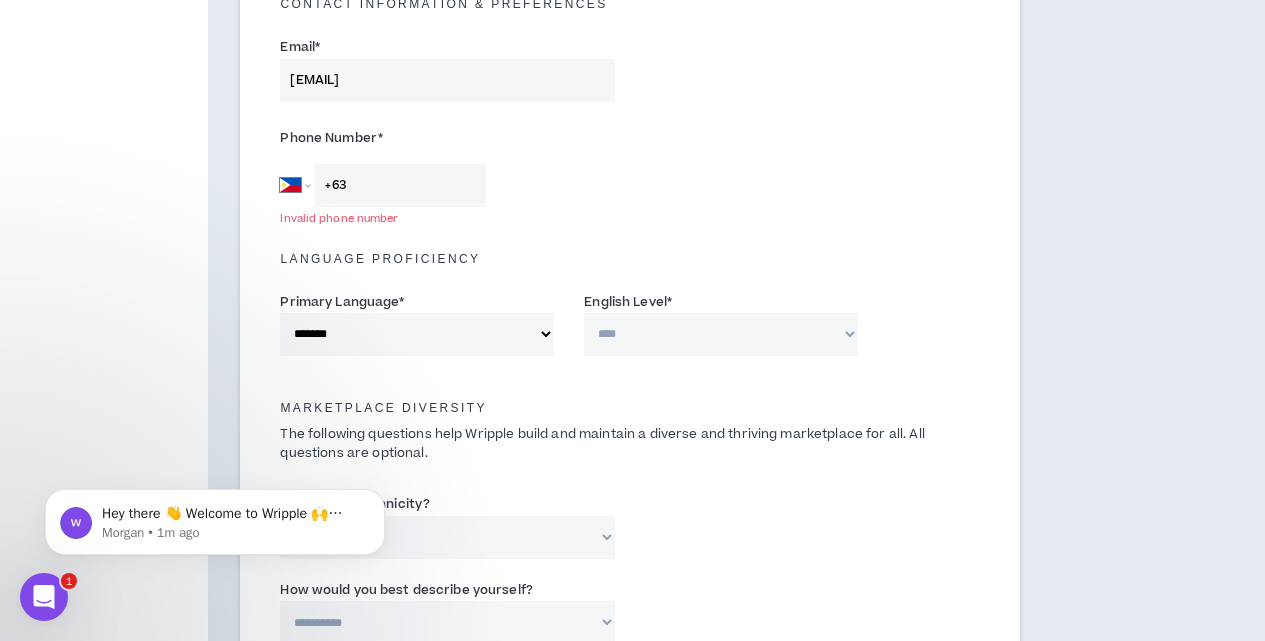 click on "**********" at bounding box center (721, 334) 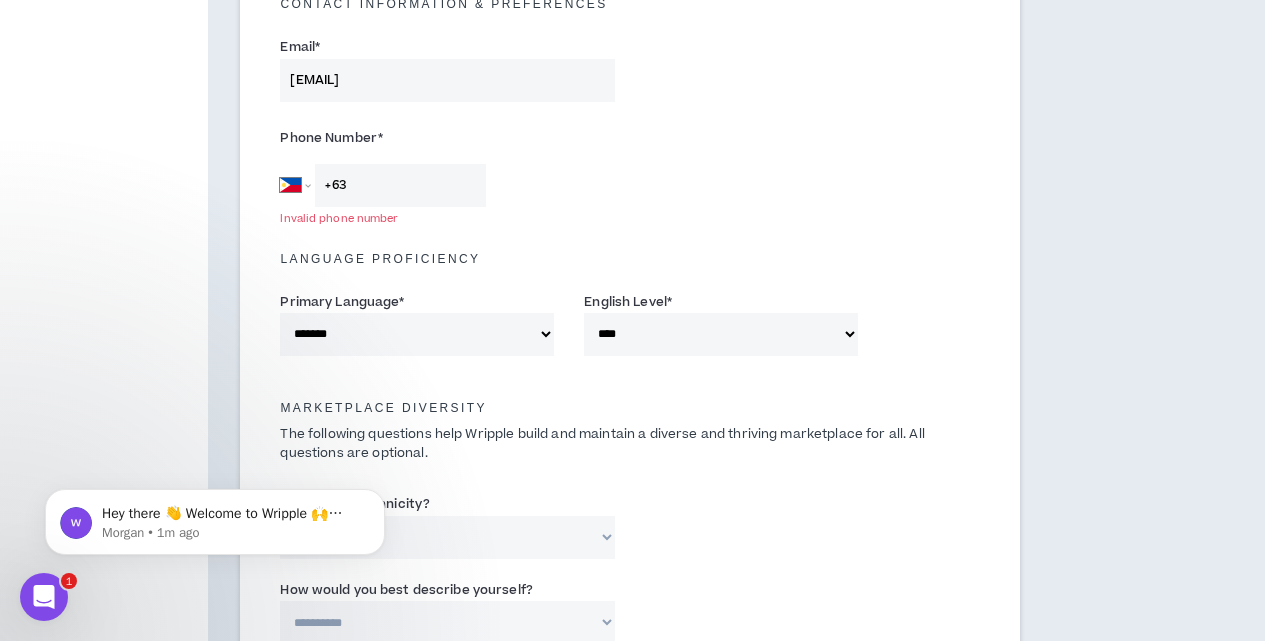 click on "Language Proficiency" at bounding box center [629, 249] 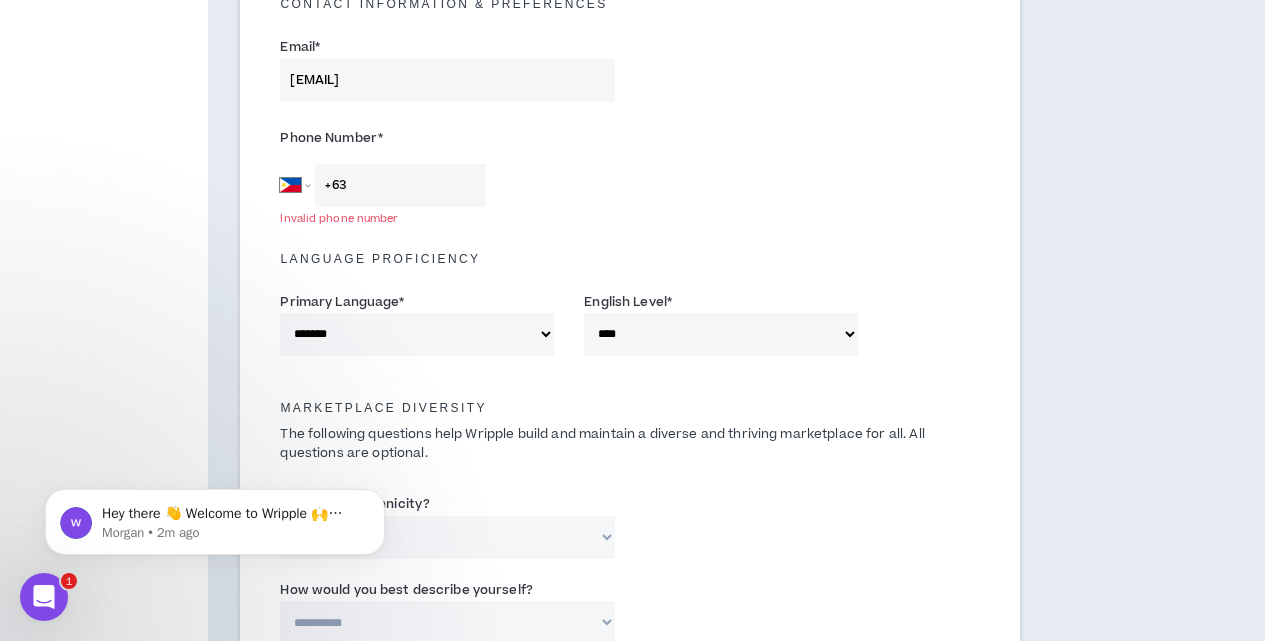 click on "+63" at bounding box center [400, 185] 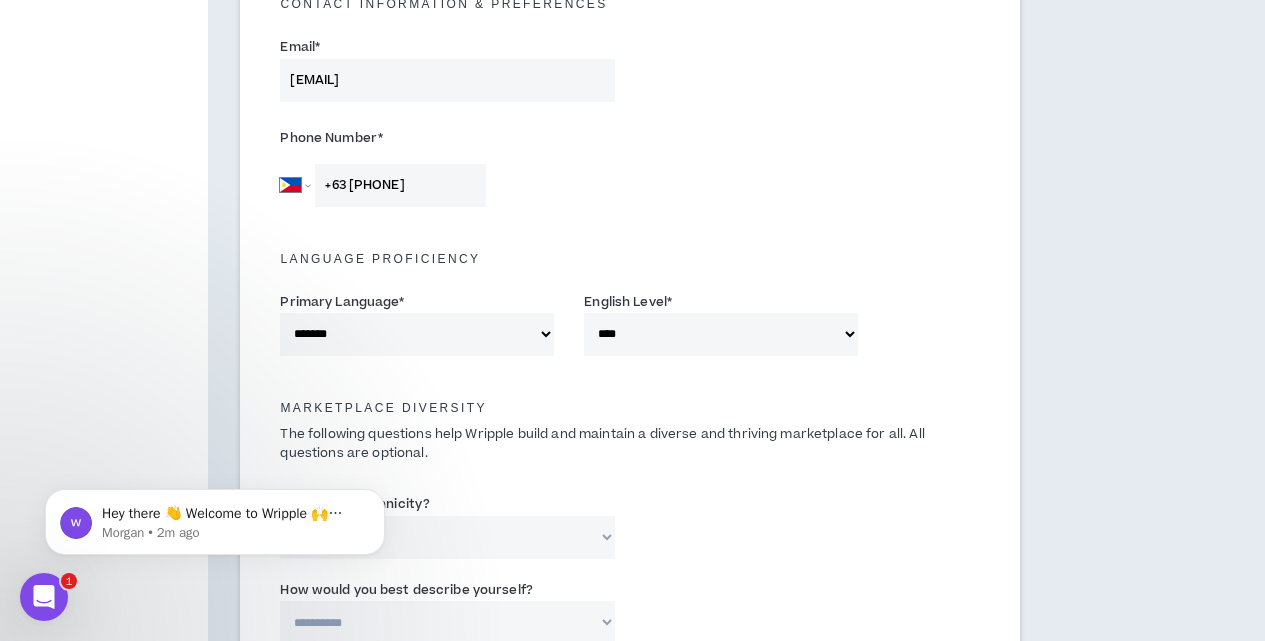 type on "+63 [PHONE]" 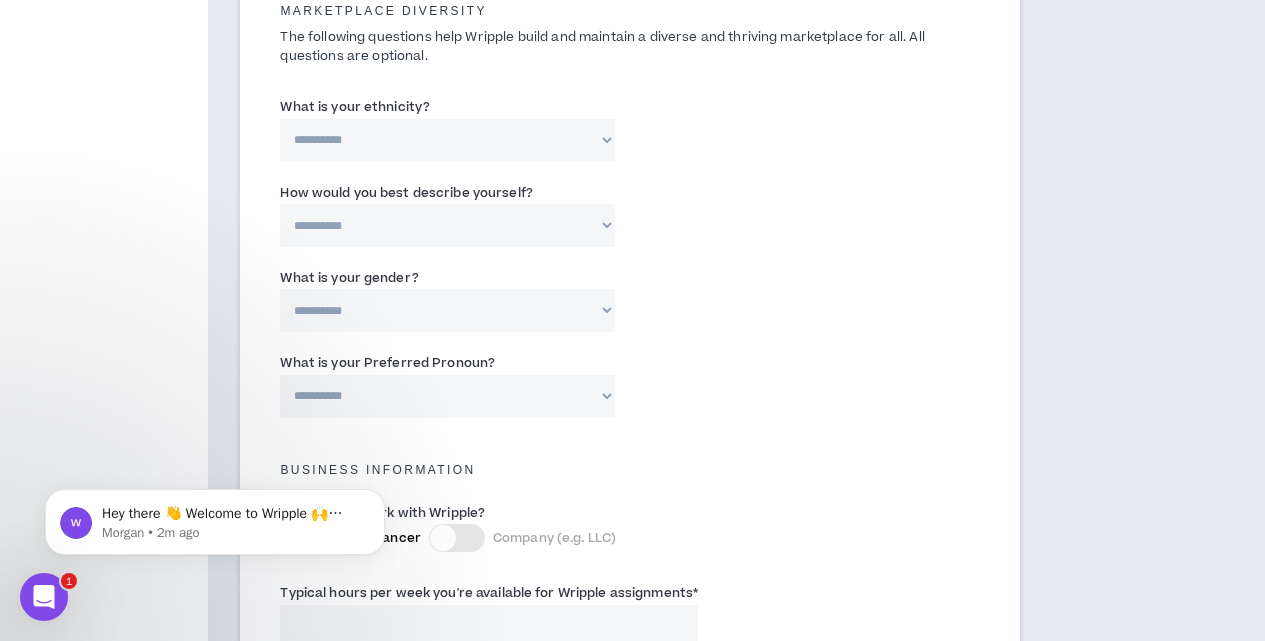 scroll, scrollTop: 1000, scrollLeft: 0, axis: vertical 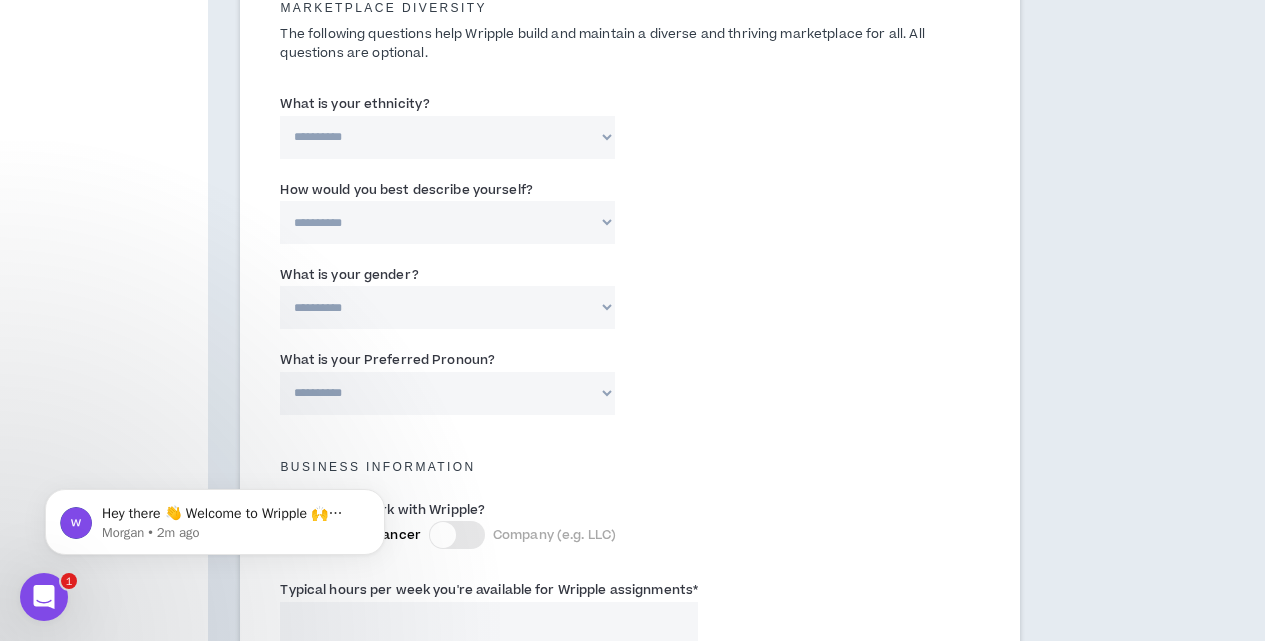 click on "**********" at bounding box center (447, 137) 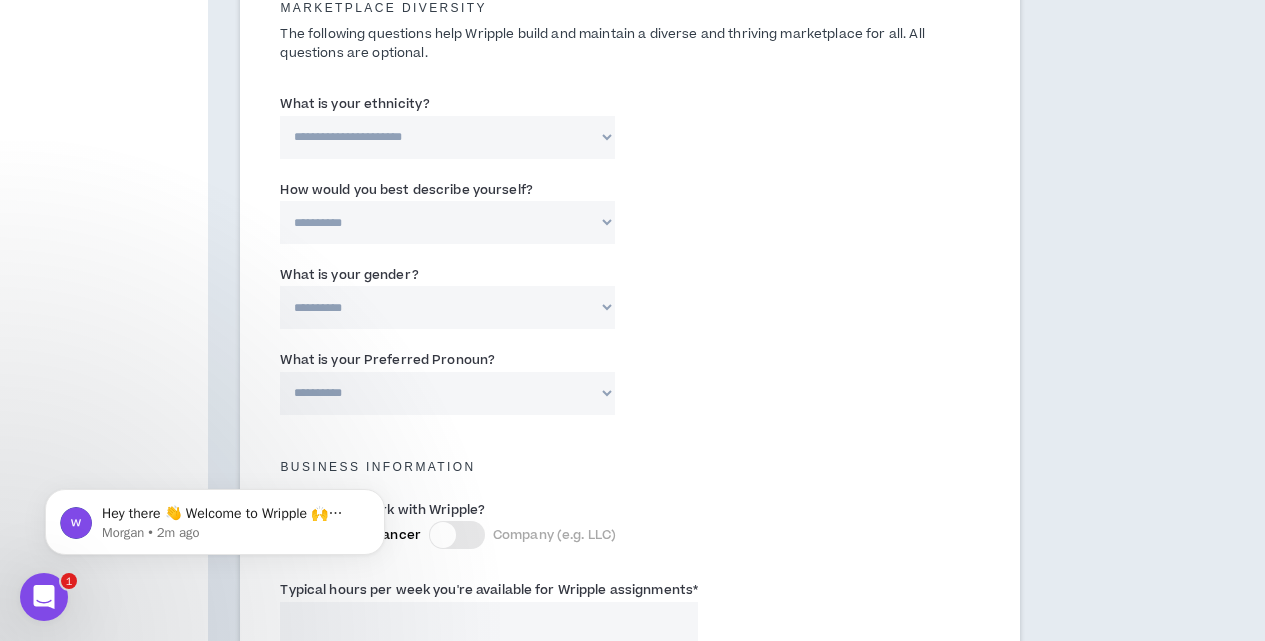 click on "**********" at bounding box center [447, 137] 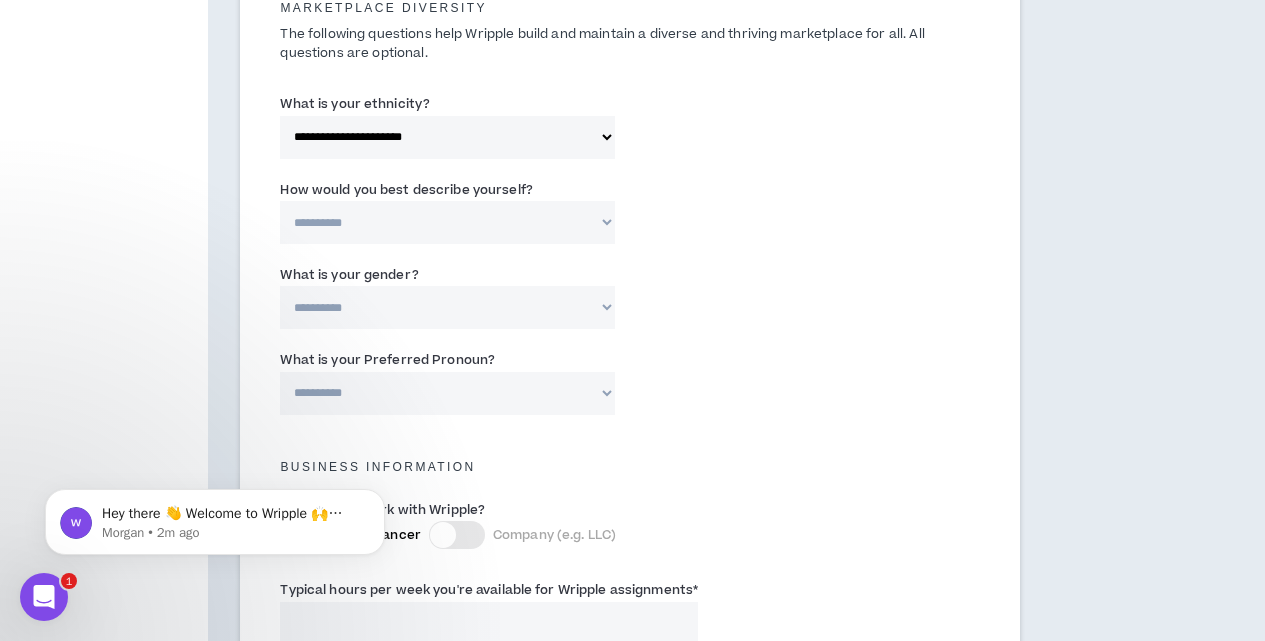 click on "**********" at bounding box center (447, 222) 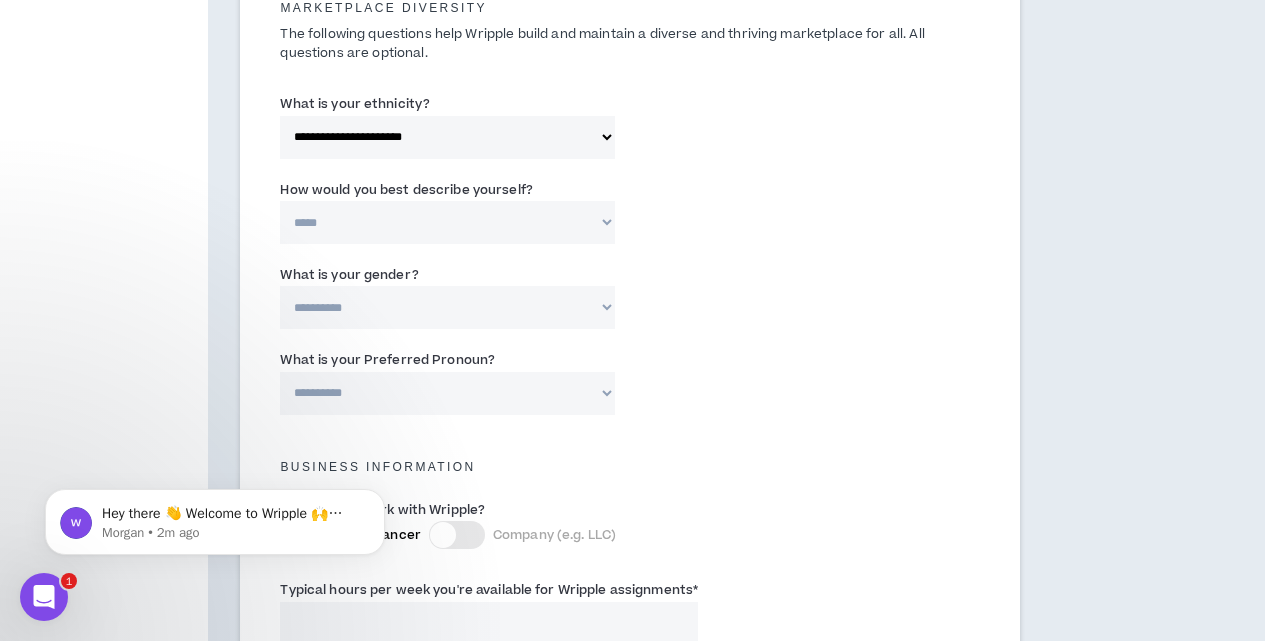 click on "**********" at bounding box center [447, 222] 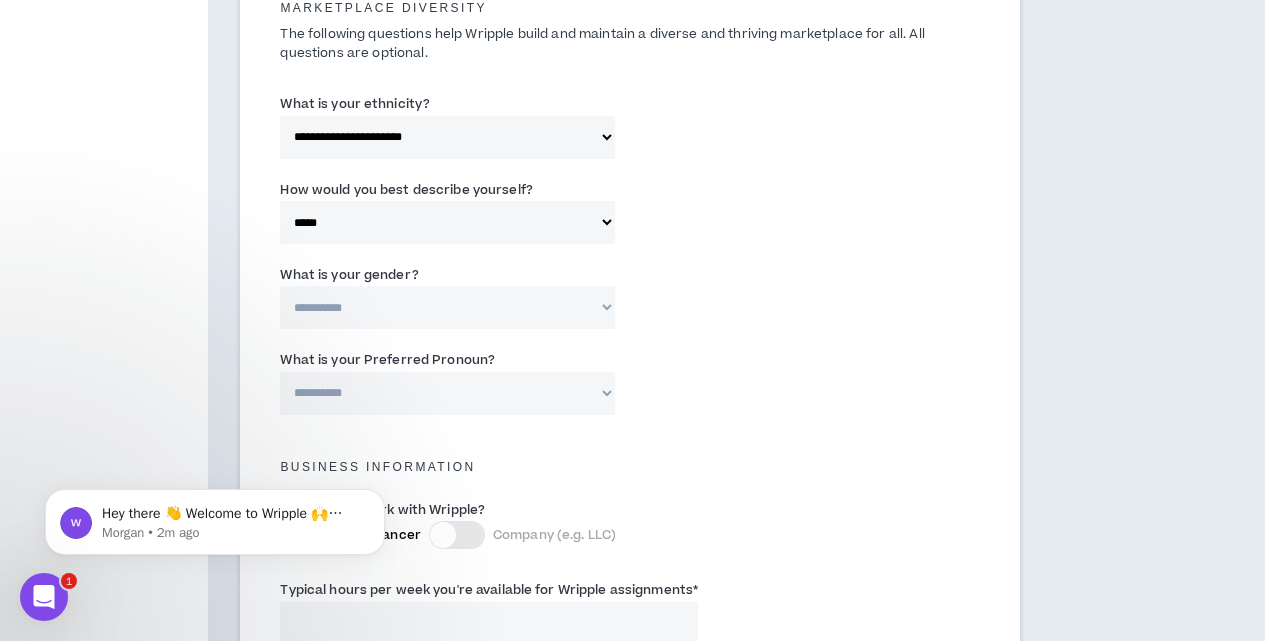 click on "**********" at bounding box center (447, 222) 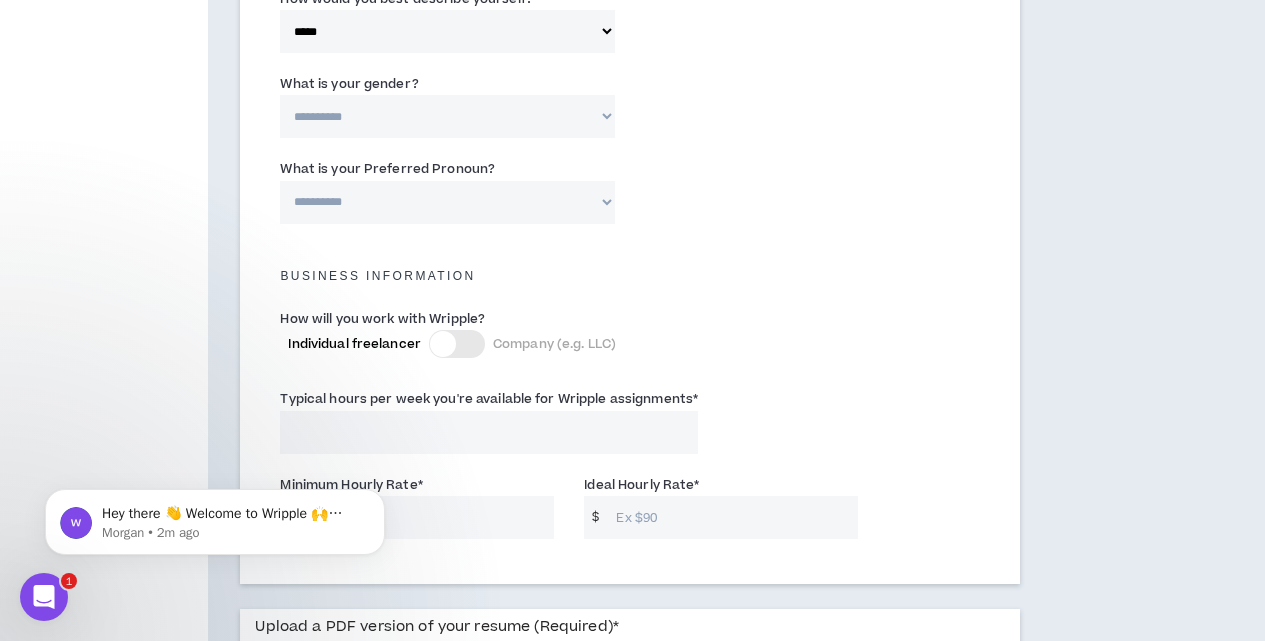 scroll, scrollTop: 1200, scrollLeft: 0, axis: vertical 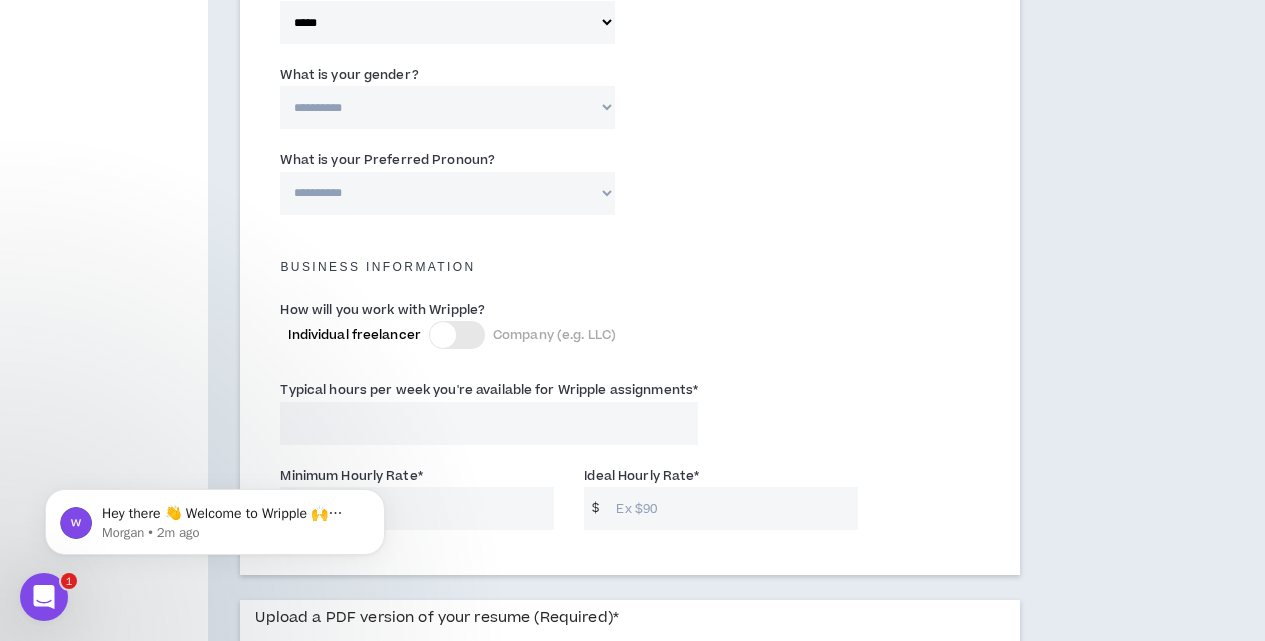 click on "**********" at bounding box center [447, 107] 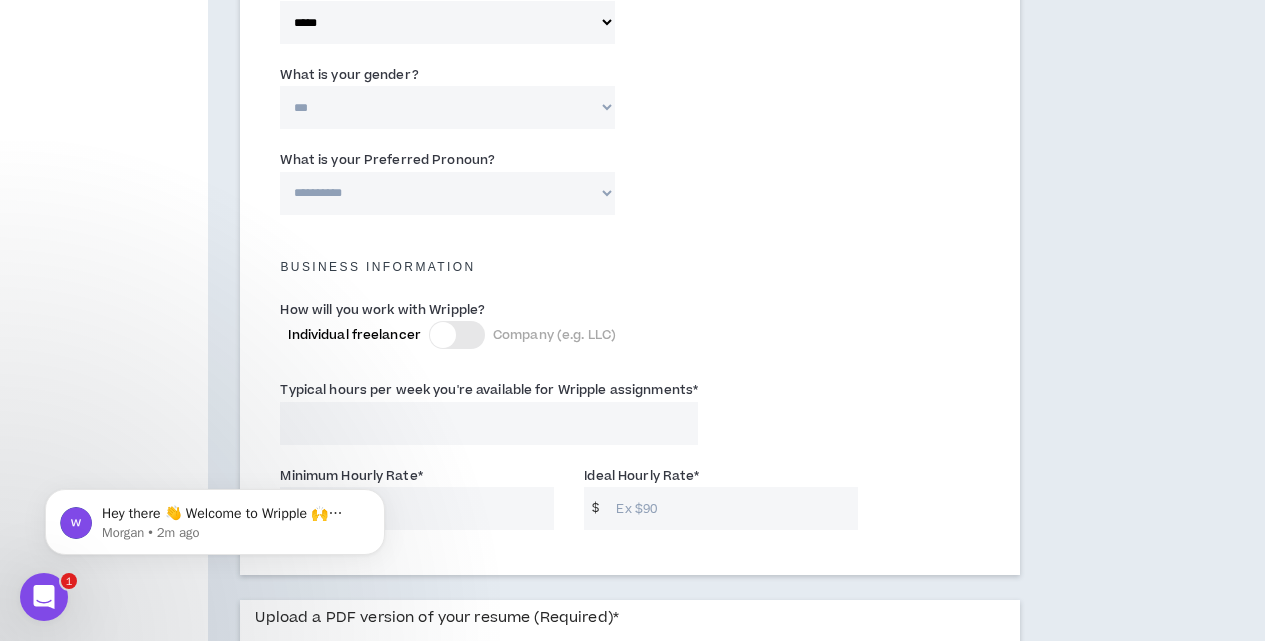 click on "**********" at bounding box center (447, 107) 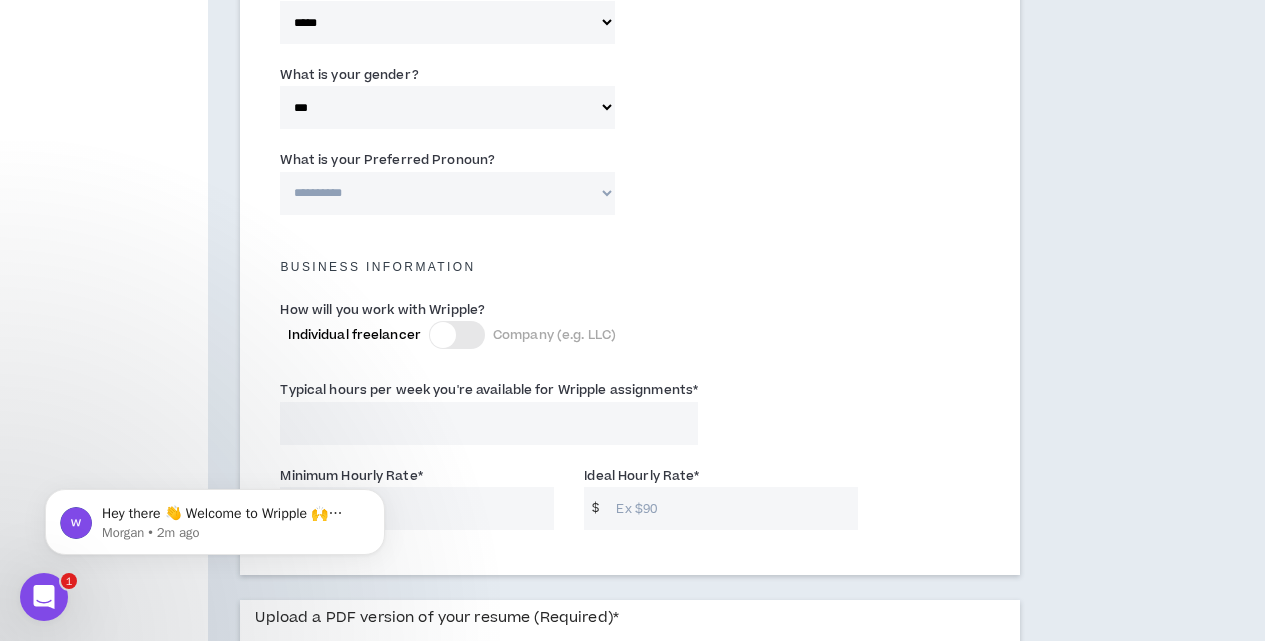 click on "**********" at bounding box center [447, 193] 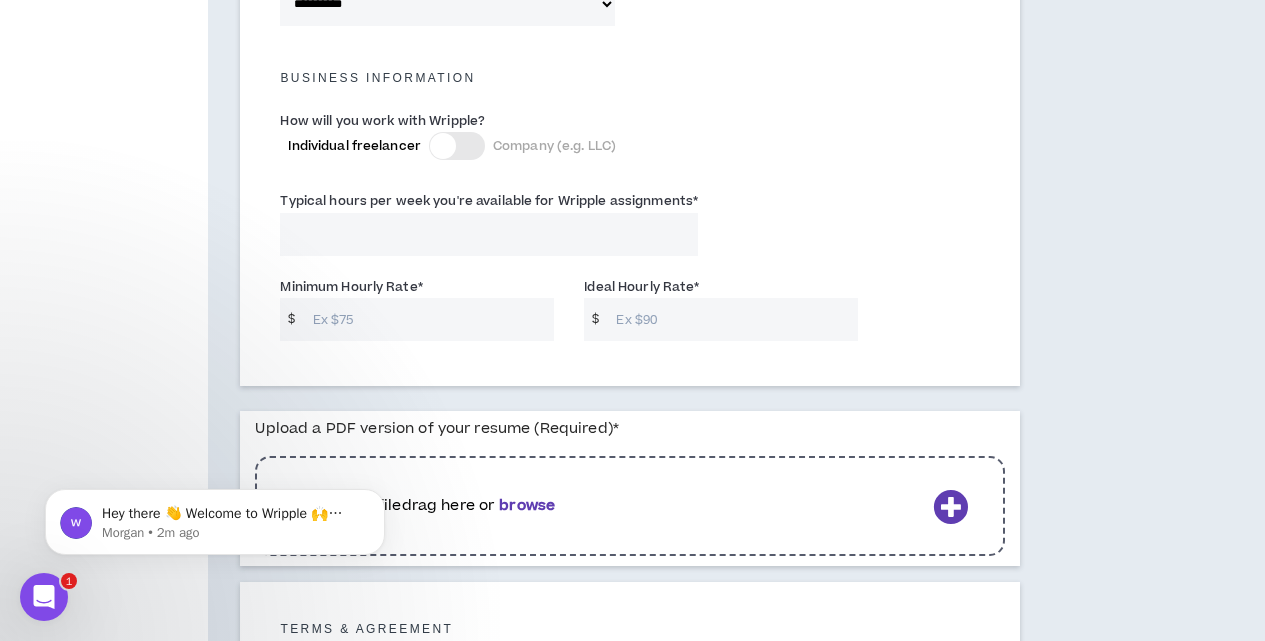 scroll, scrollTop: 1400, scrollLeft: 0, axis: vertical 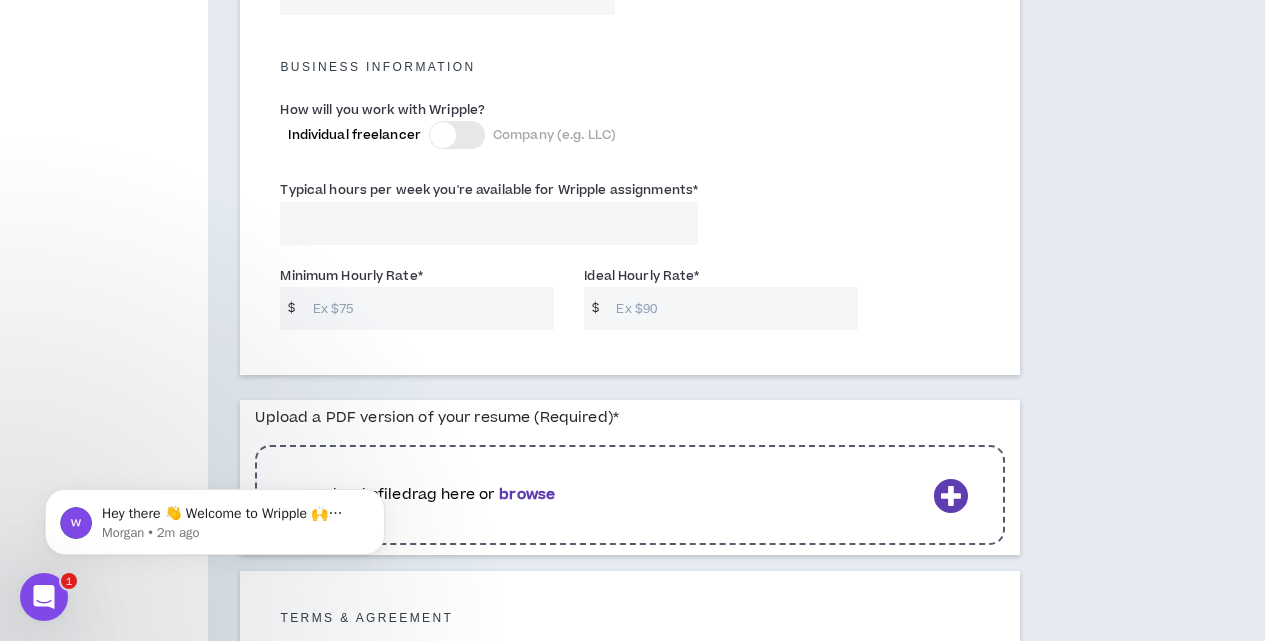 click on "Typical hours per week you're available for Wripple assignments  *" at bounding box center [489, 223] 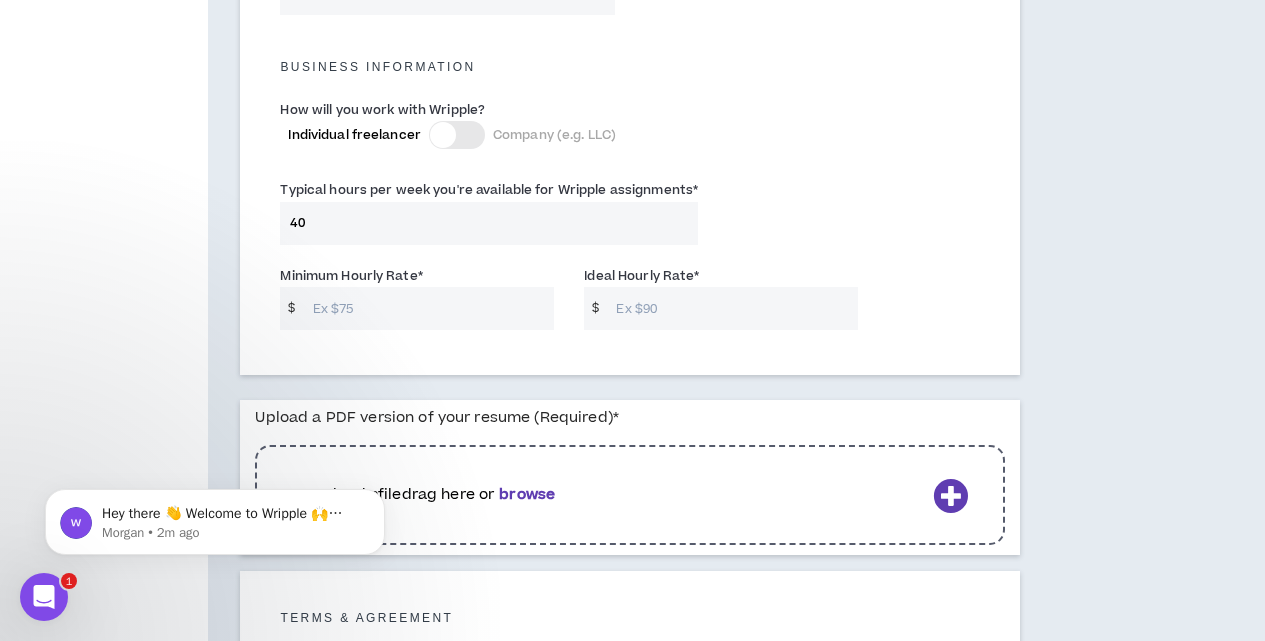 type on "40" 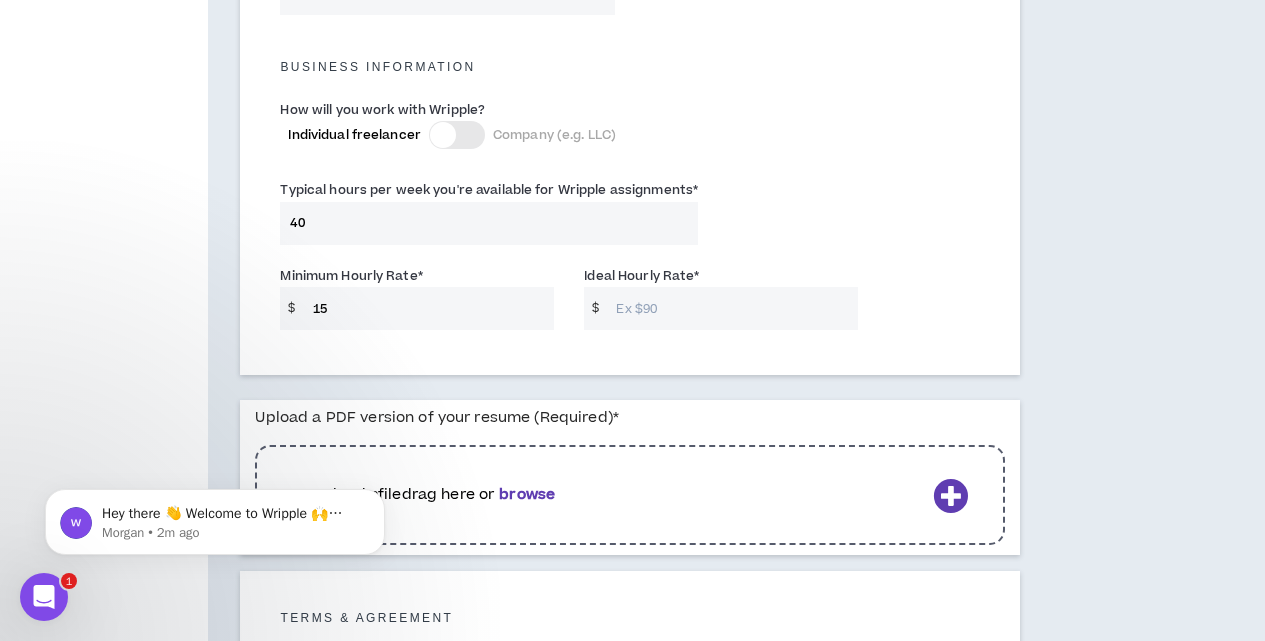 type on "15" 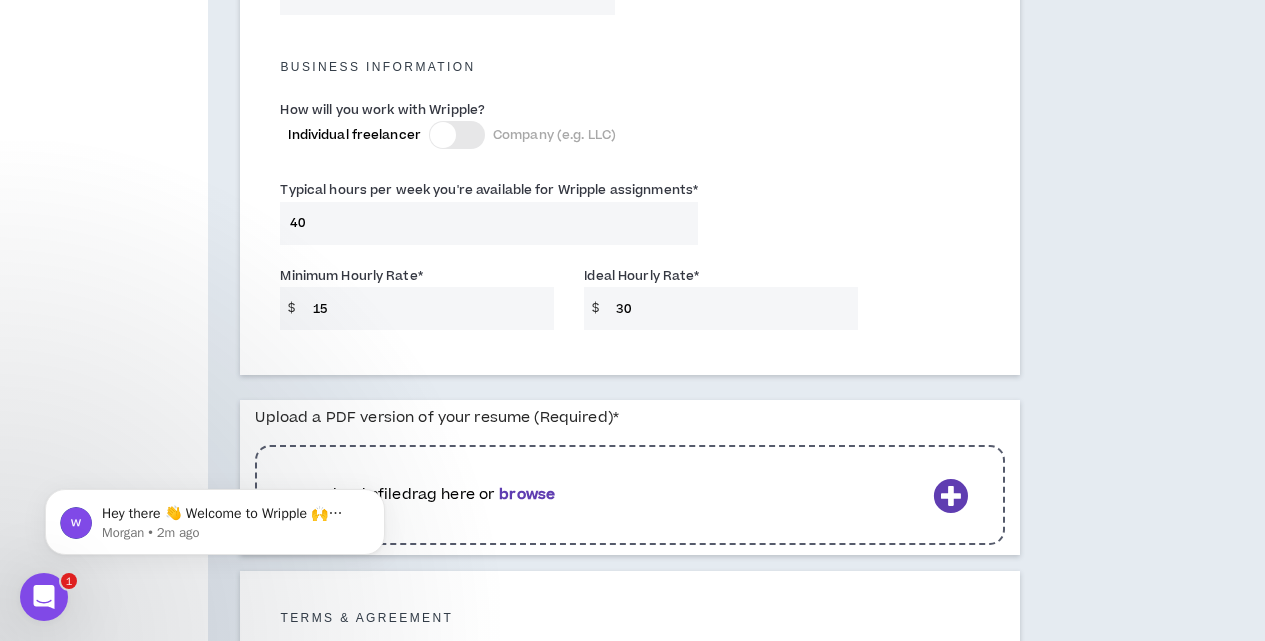 type on "30" 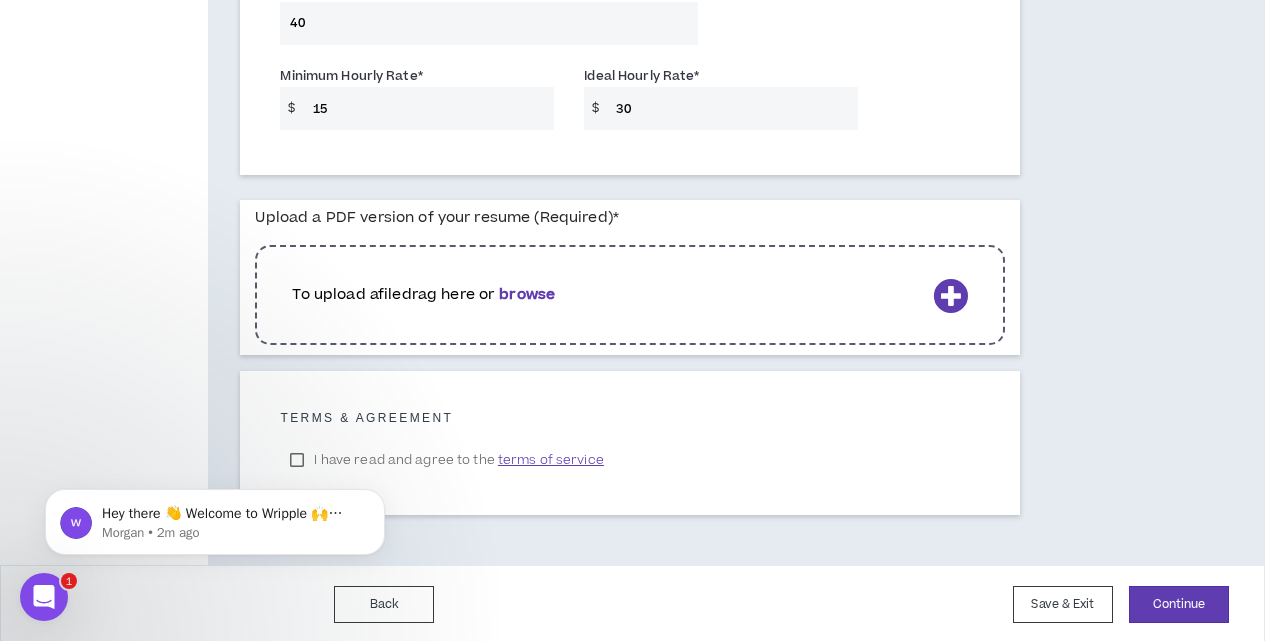 scroll, scrollTop: 1603, scrollLeft: 0, axis: vertical 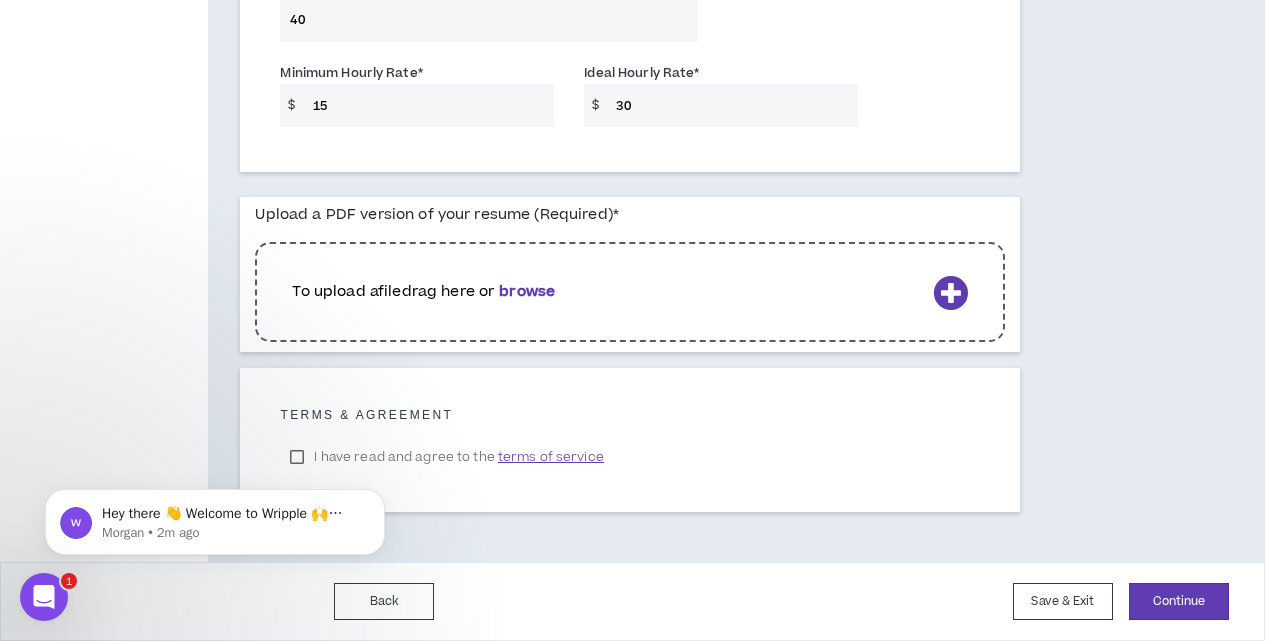 click on "browse" at bounding box center [527, 291] 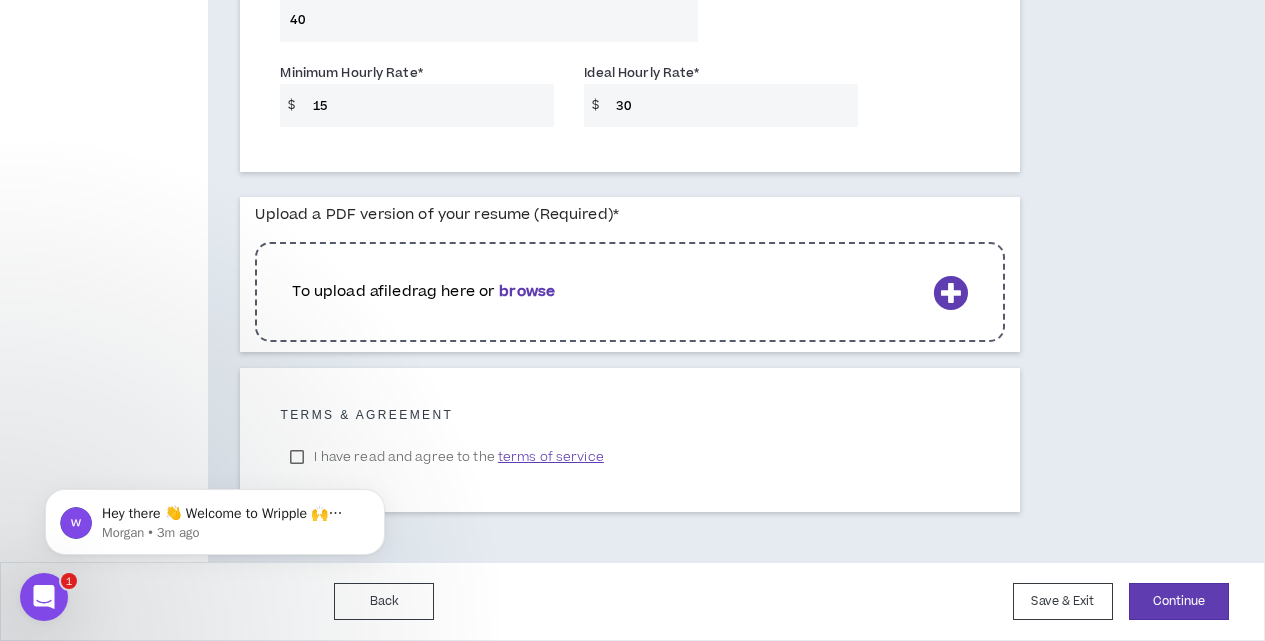 scroll, scrollTop: 1567, scrollLeft: 0, axis: vertical 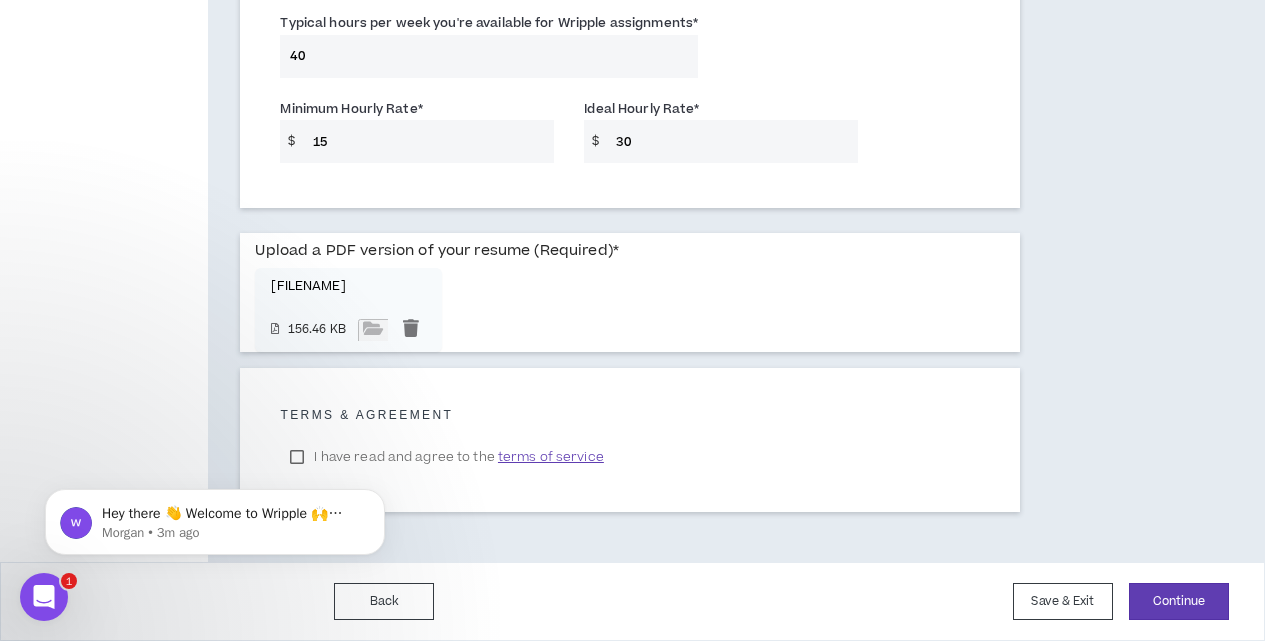click on "Hey there 👋 Welcome to Wripple 🙌 Take a look around! If you have any questions, just reply to this message. [FIRST] [LAST] • 3m ago" at bounding box center (215, 430) 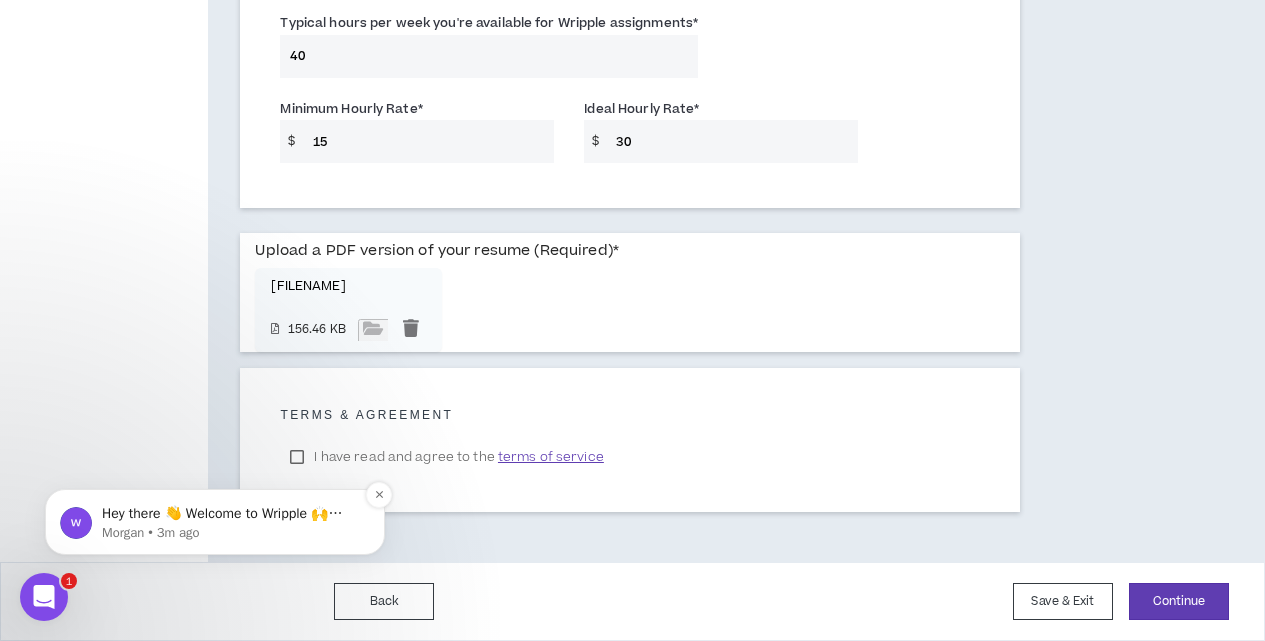 click on "Hey there 👋 Welcome to Wripple 🙌 Take a look around! If you have any questions, just reply to this message. Morgan" at bounding box center [231, 514] 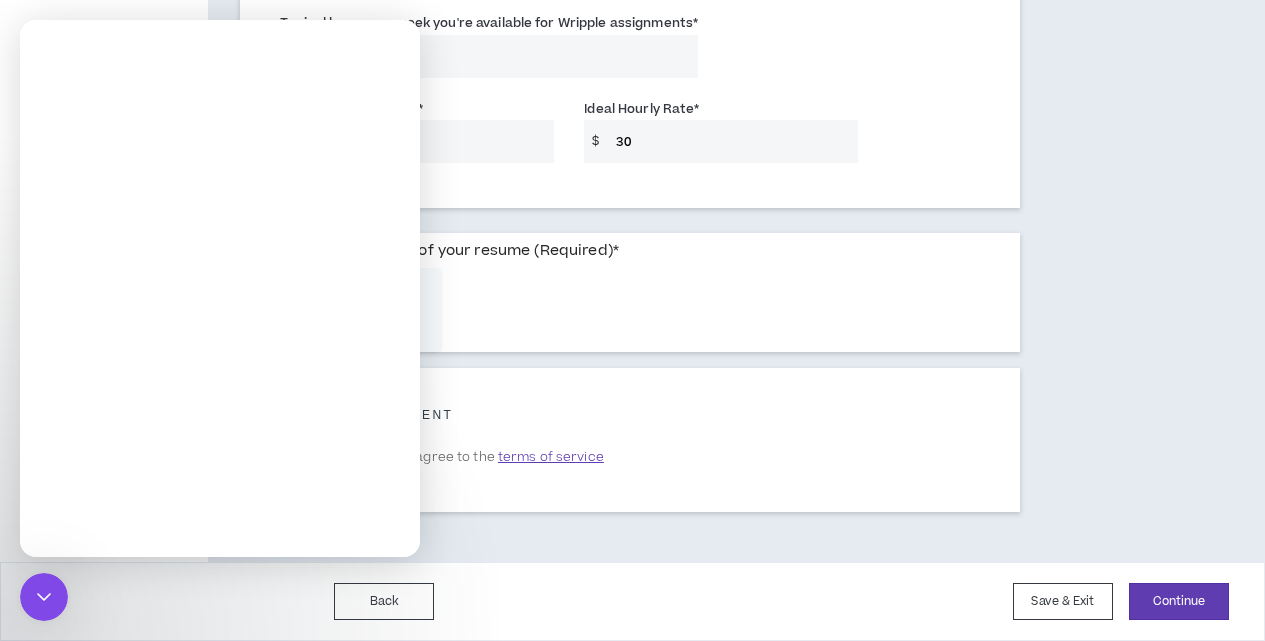 scroll, scrollTop: 0, scrollLeft: 0, axis: both 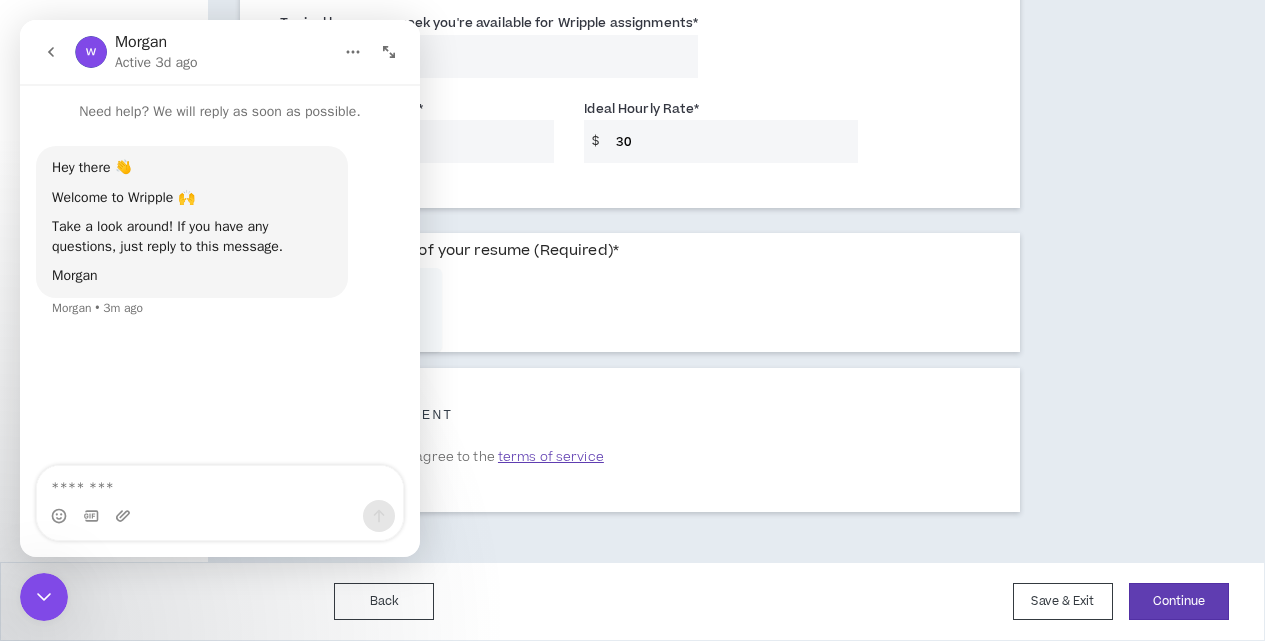 click 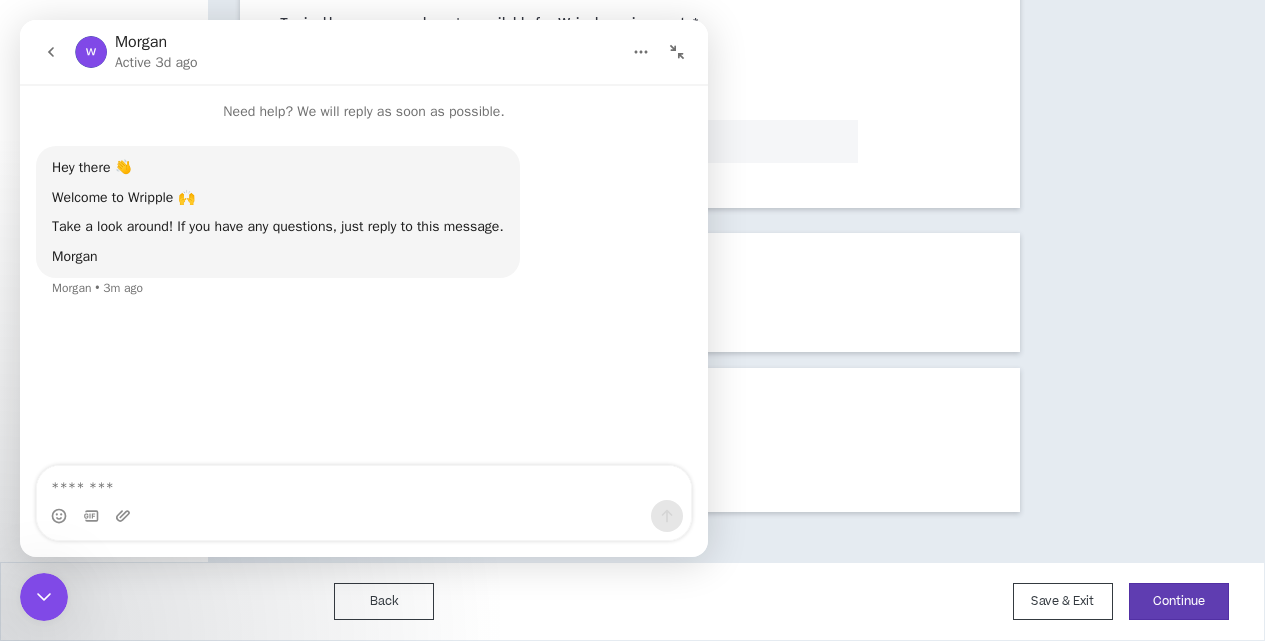 click at bounding box center [677, 52] 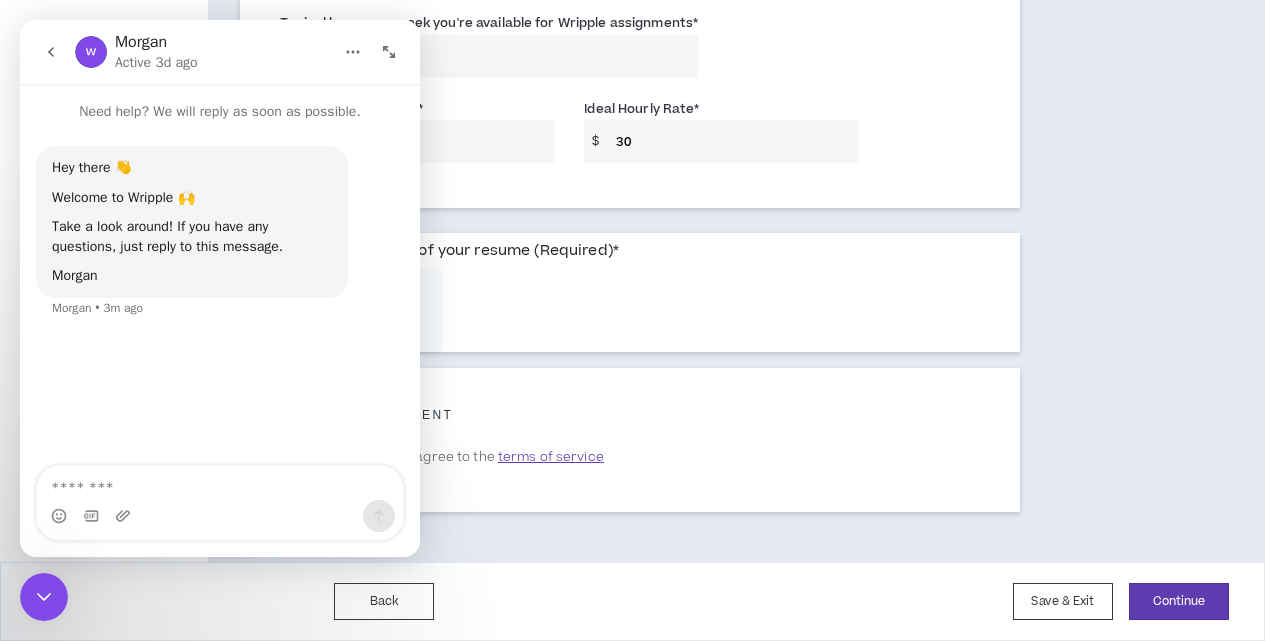 click 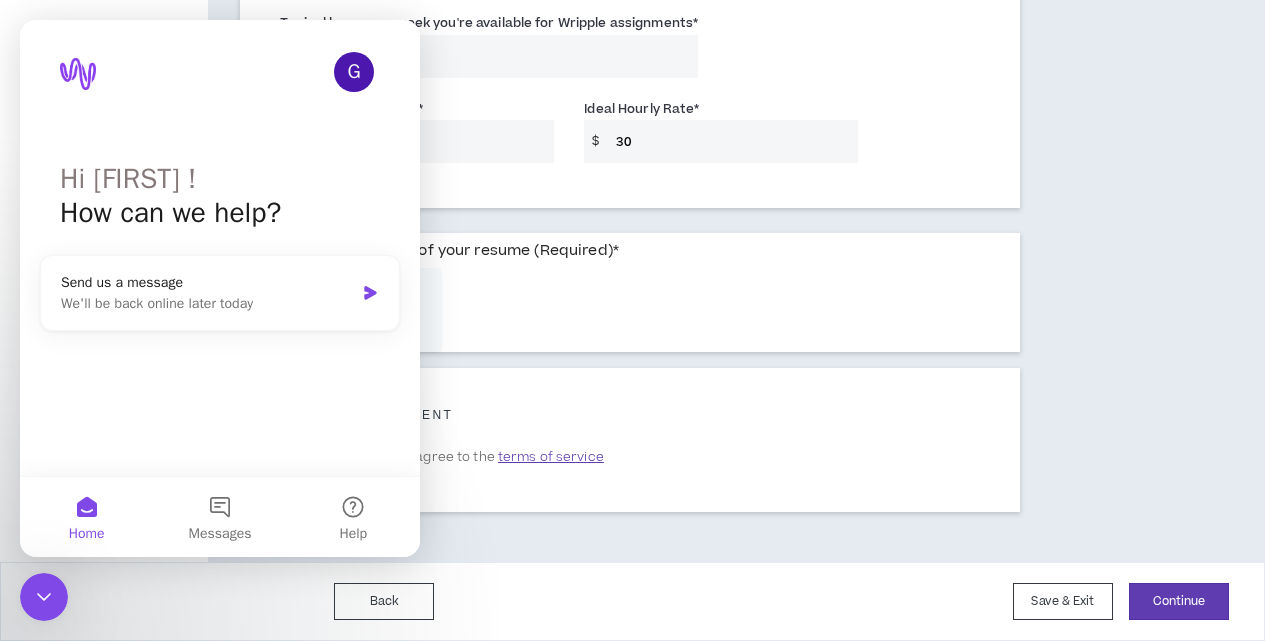 click on "Terms & Agreement" at bounding box center [629, 415] 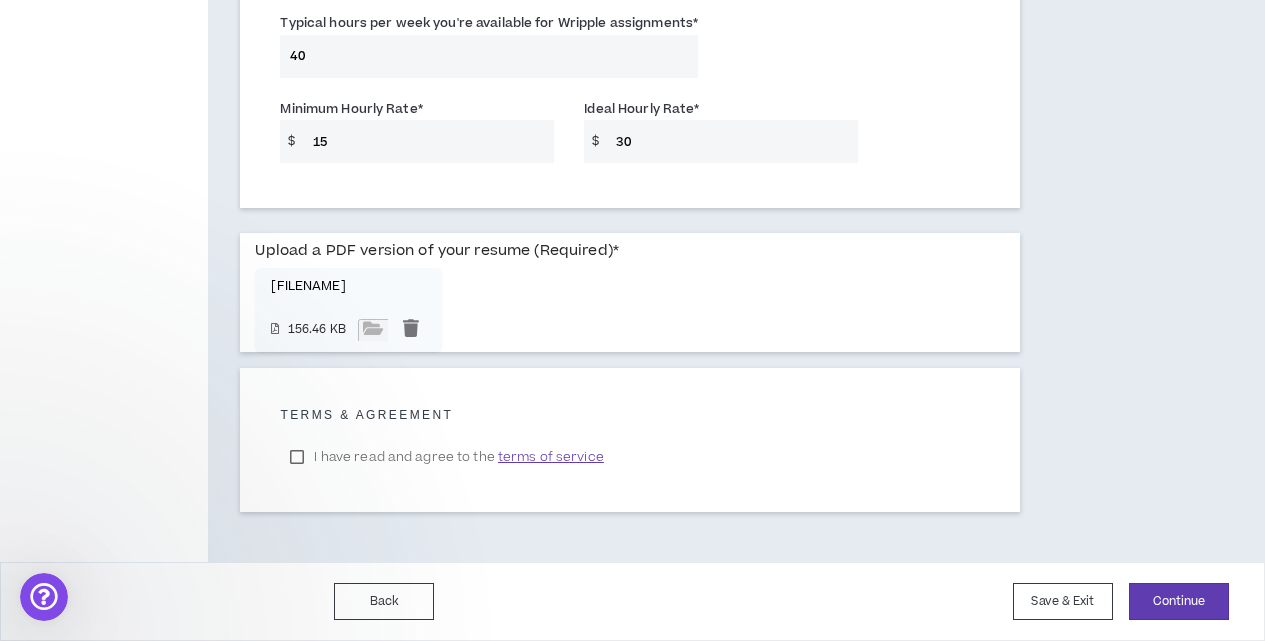 scroll, scrollTop: 0, scrollLeft: 0, axis: both 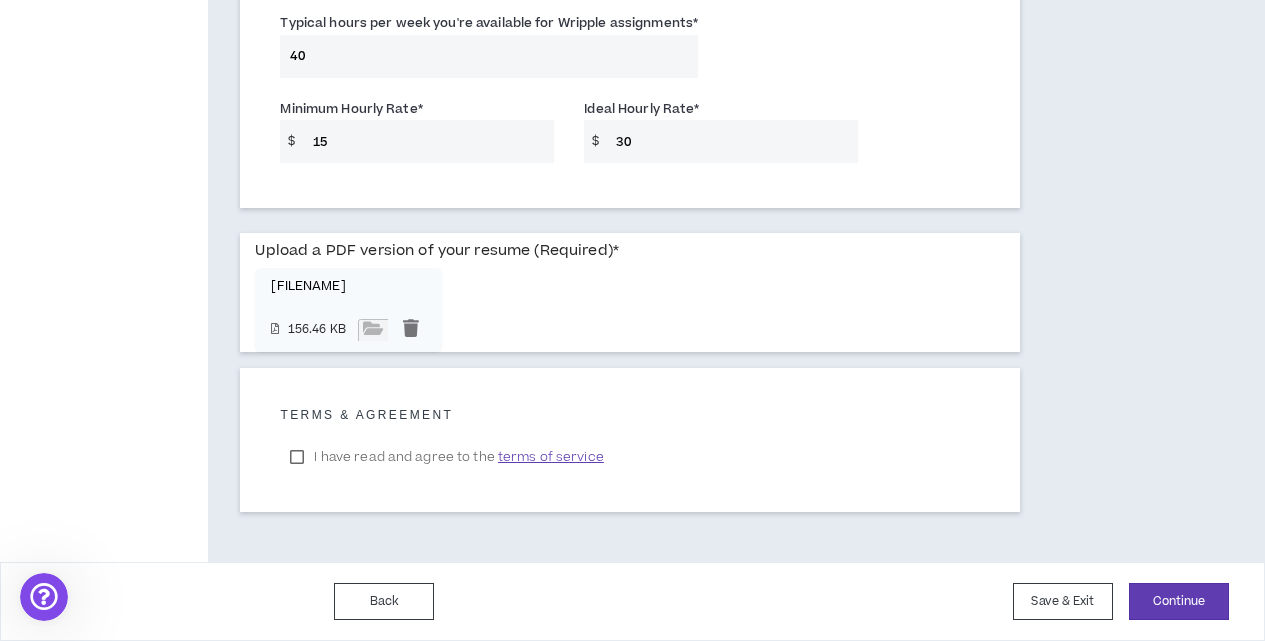 click on "I have read and agree to the    terms of service" at bounding box center (446, 457) 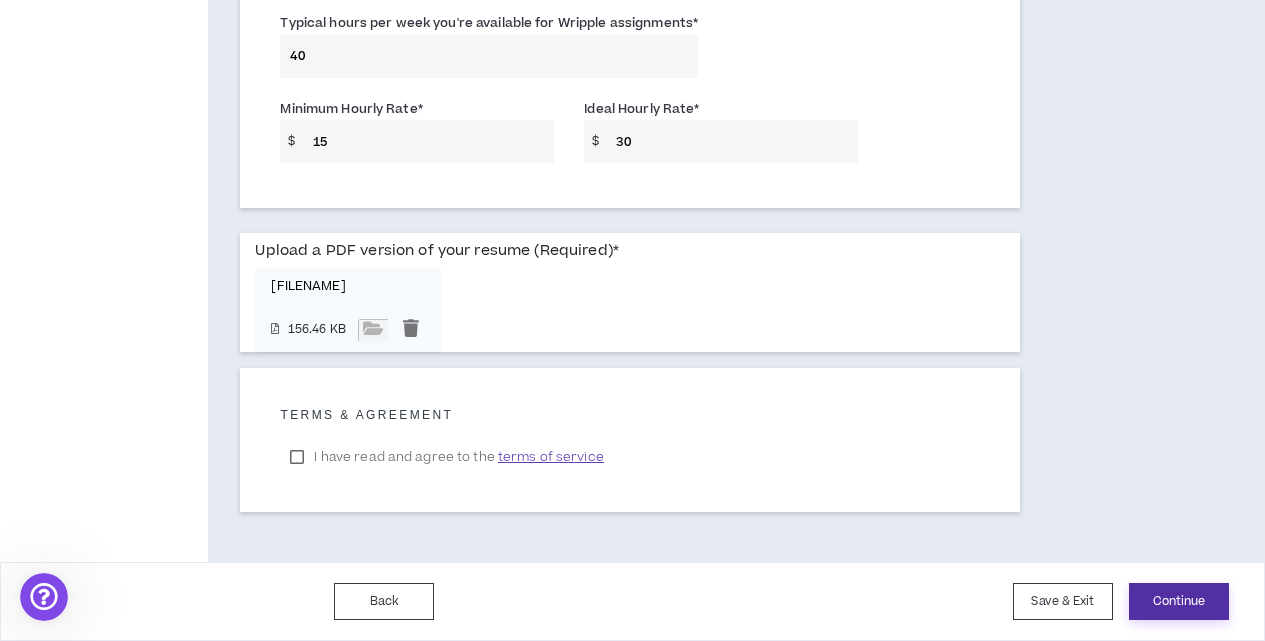 click on "Continue" at bounding box center (1179, 601) 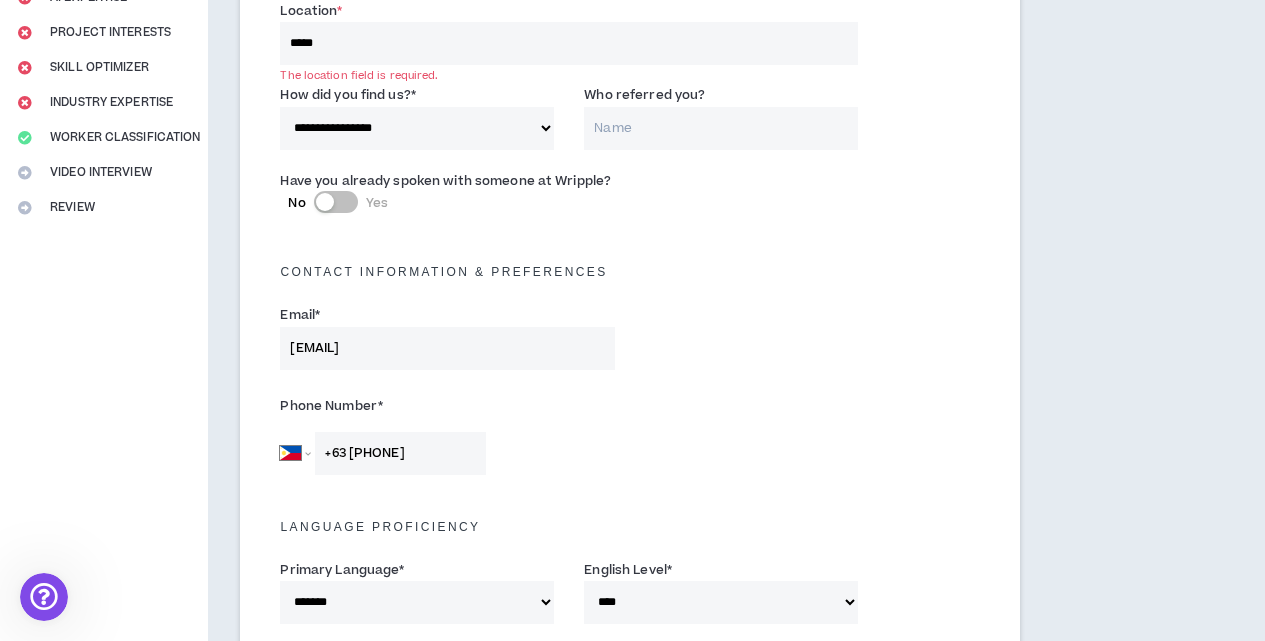 scroll, scrollTop: 132, scrollLeft: 0, axis: vertical 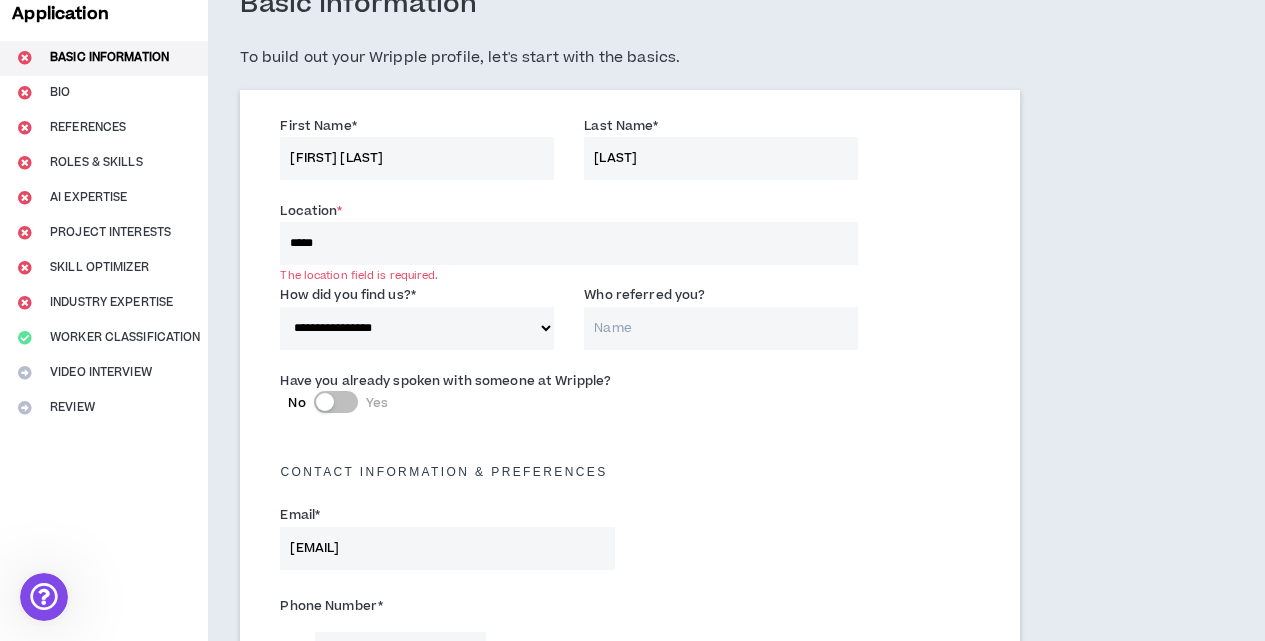 click on "*****" at bounding box center [569, 243] 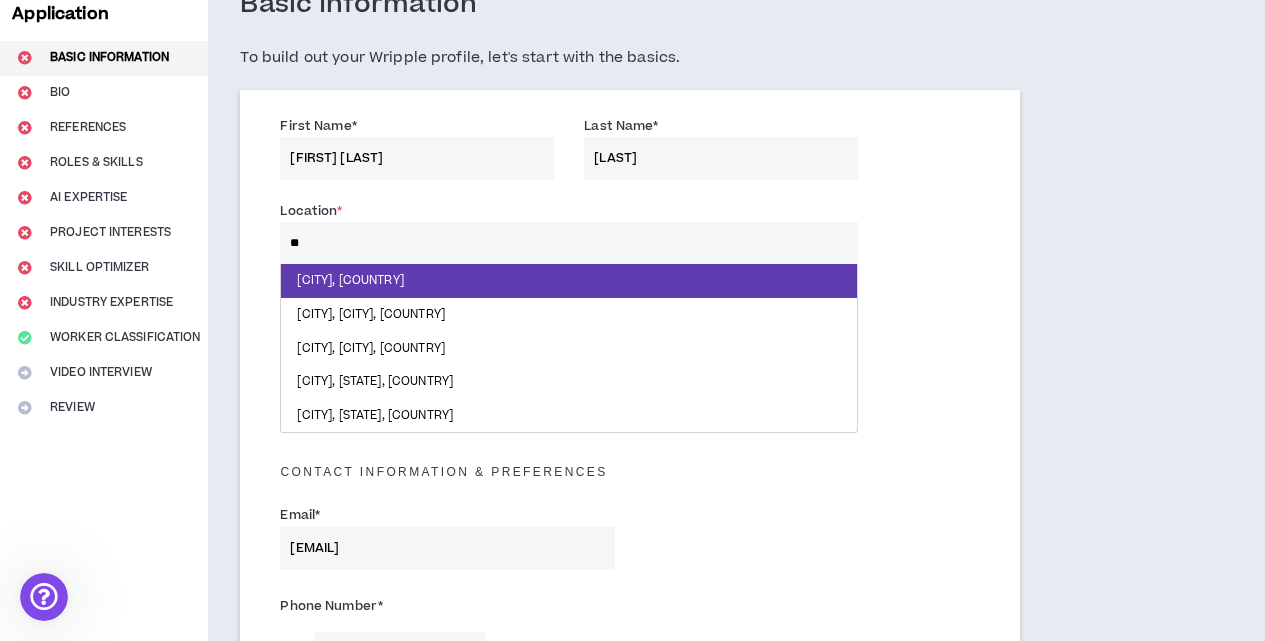type on "*" 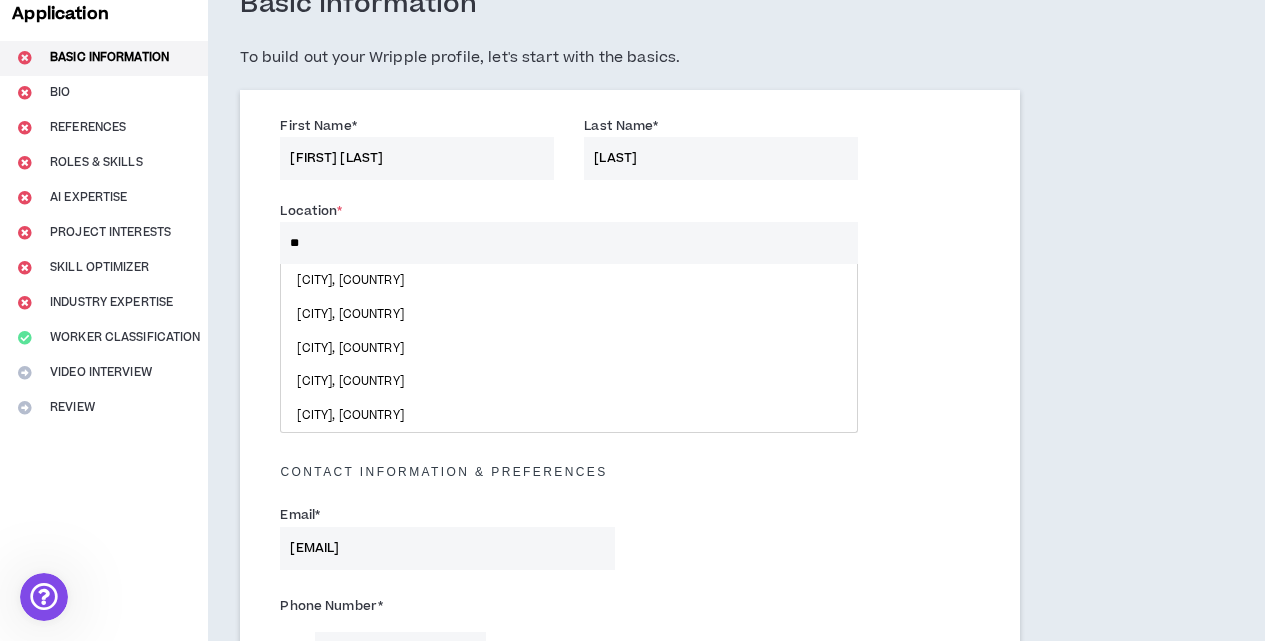 type on "***" 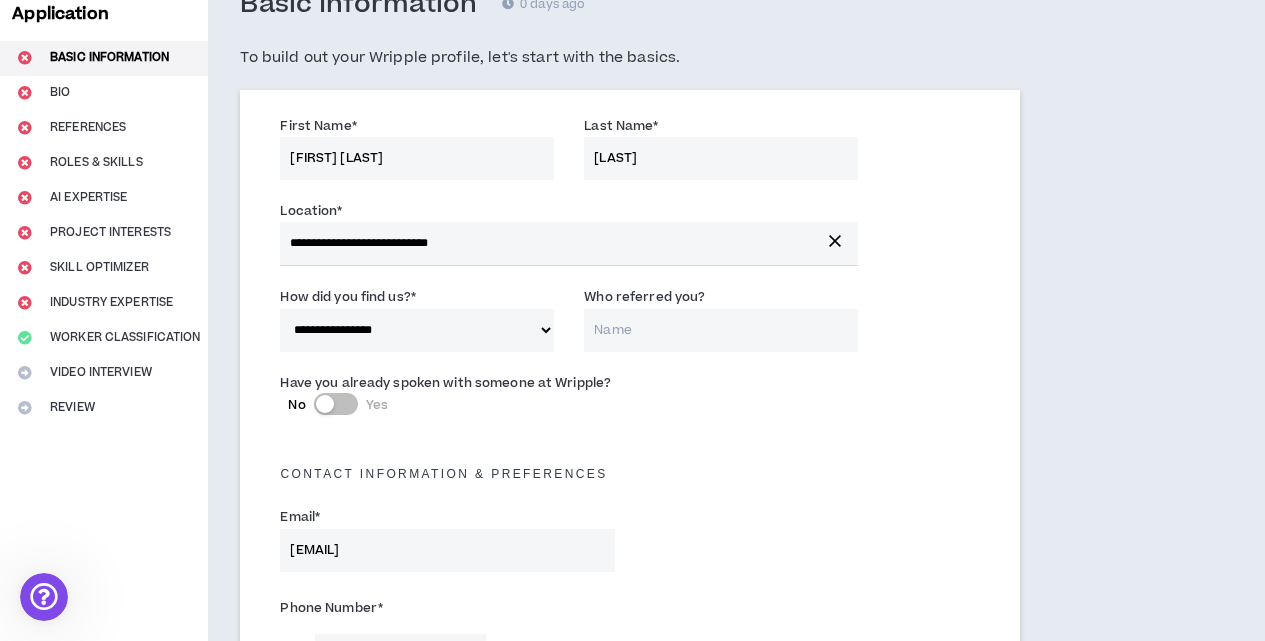 click on "**********" at bounding box center (629, 323) 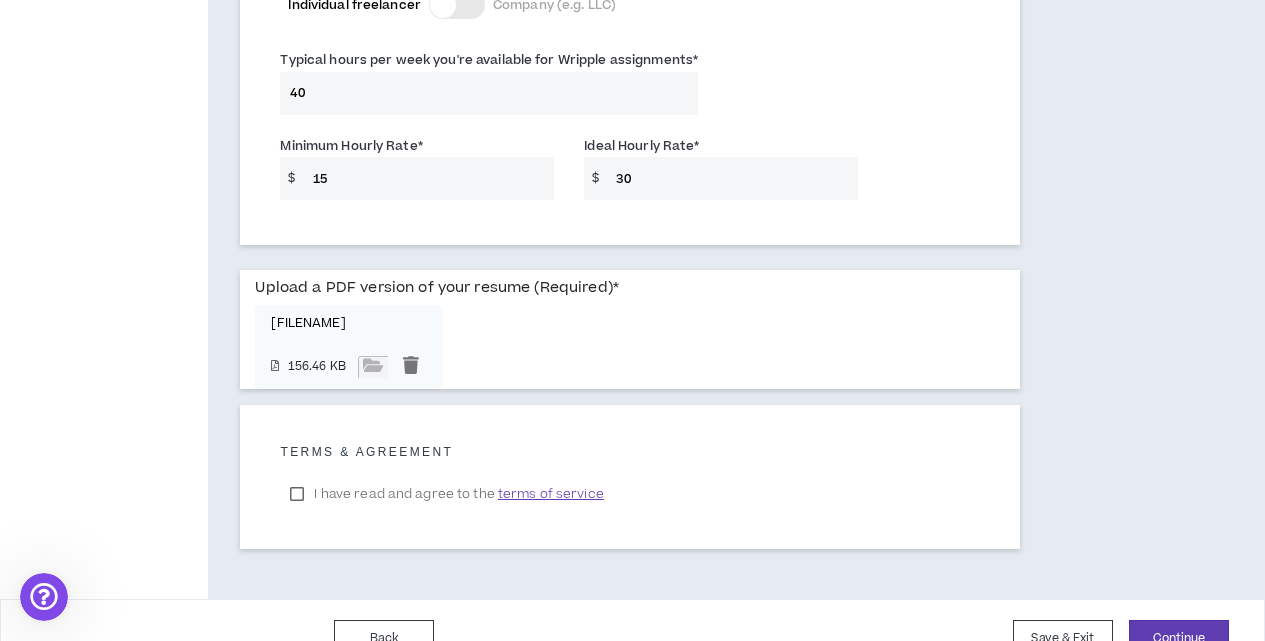 scroll, scrollTop: 1569, scrollLeft: 0, axis: vertical 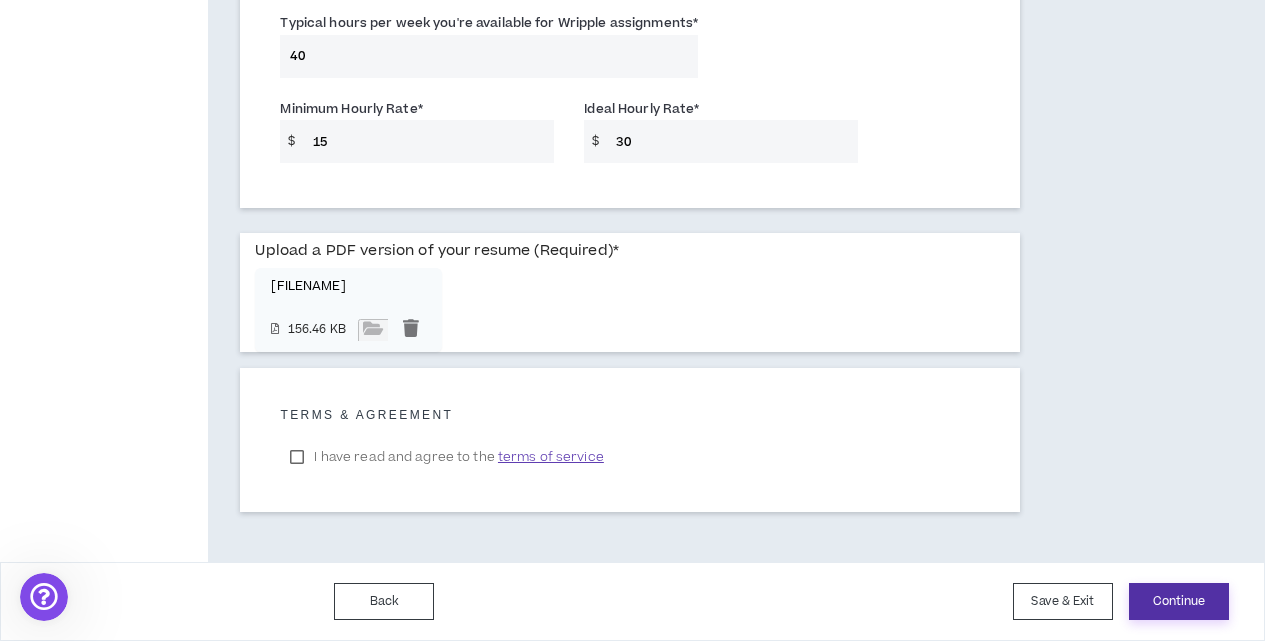 click on "Continue" at bounding box center [1179, 601] 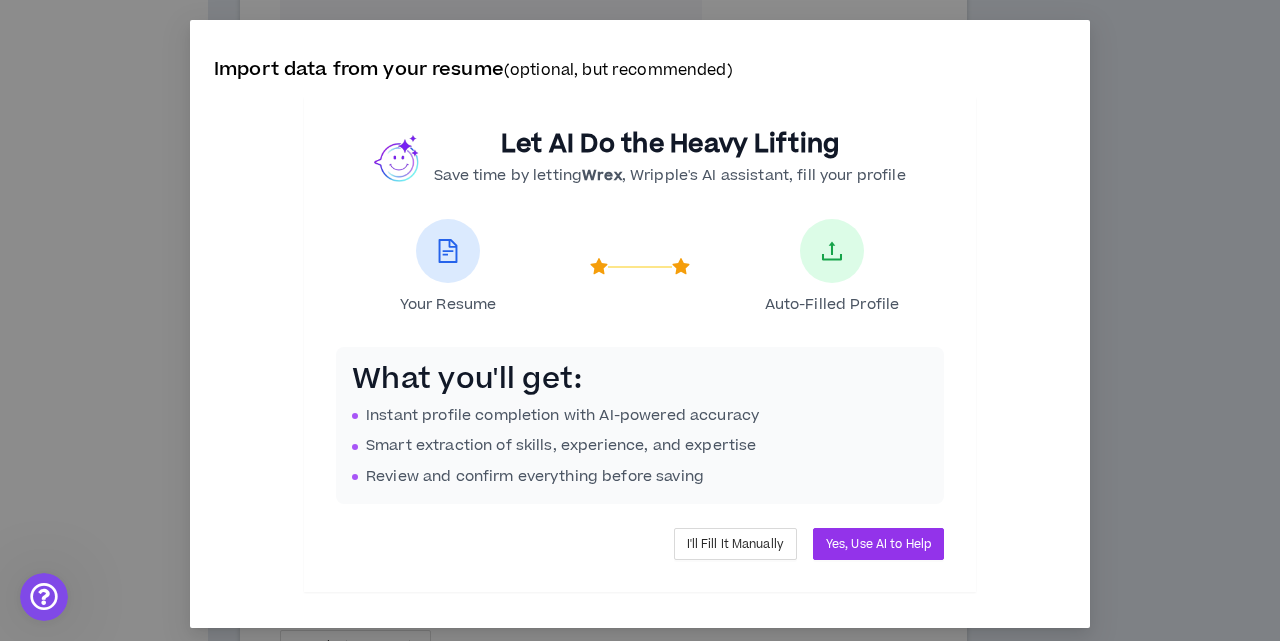 scroll, scrollTop: 70, scrollLeft: 0, axis: vertical 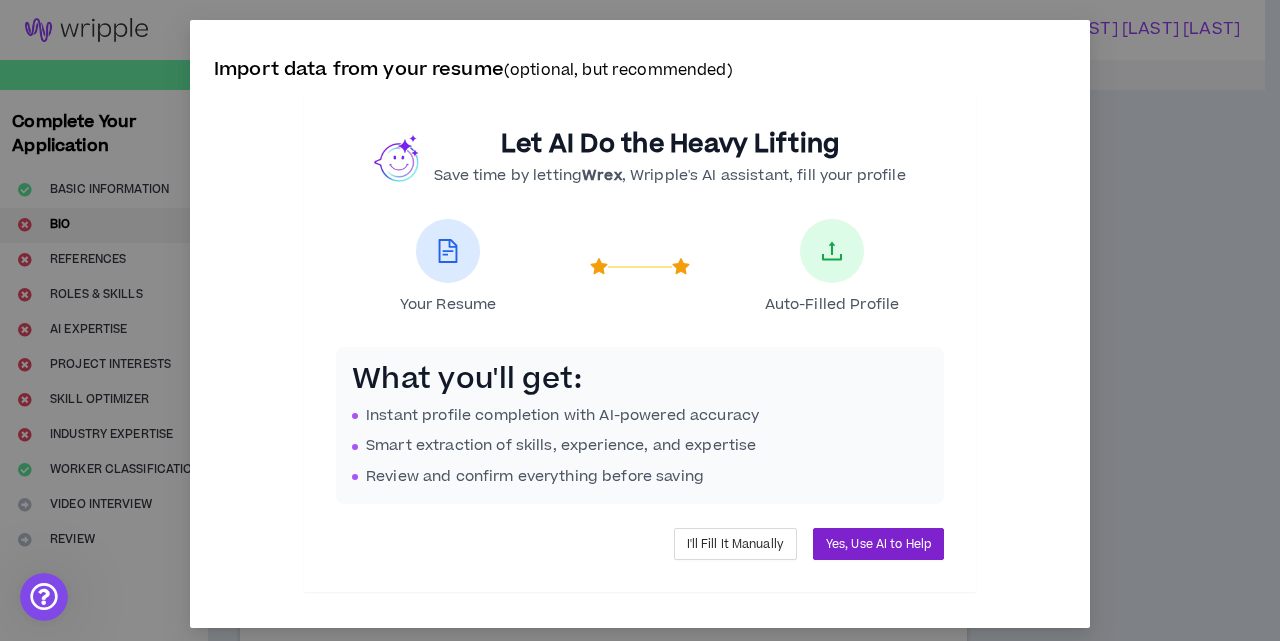 click on "Yes, Use AI to Help" at bounding box center (878, 544) 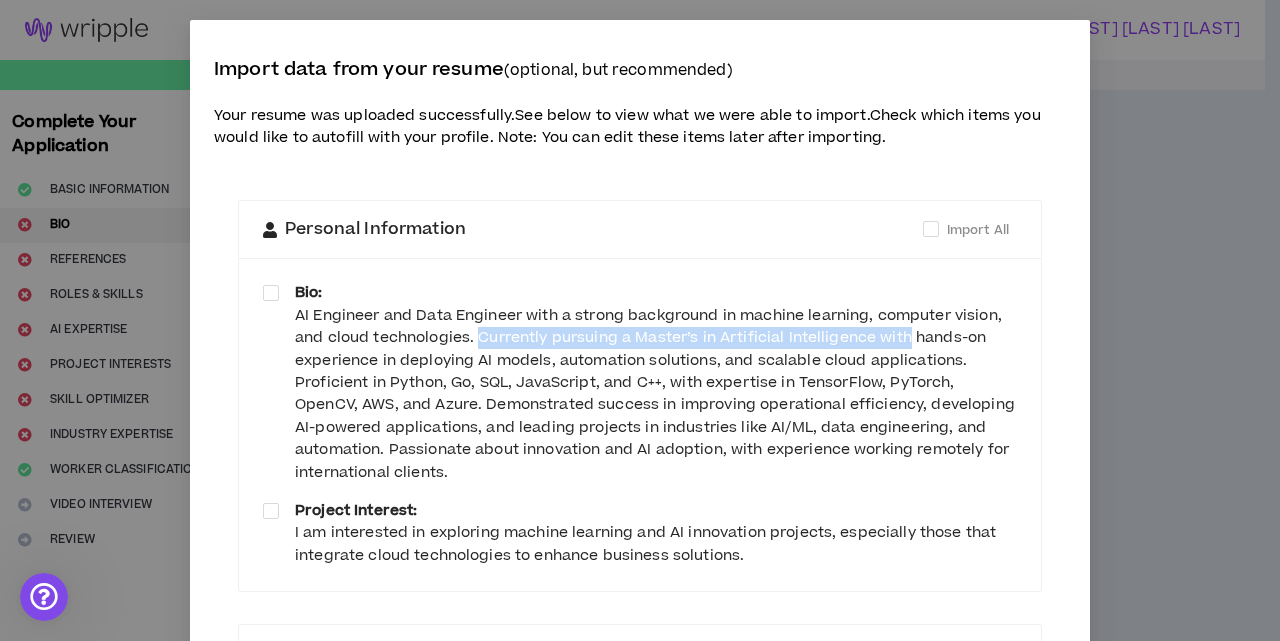 drag, startPoint x: 898, startPoint y: 334, endPoint x: 471, endPoint y: 338, distance: 427.01874 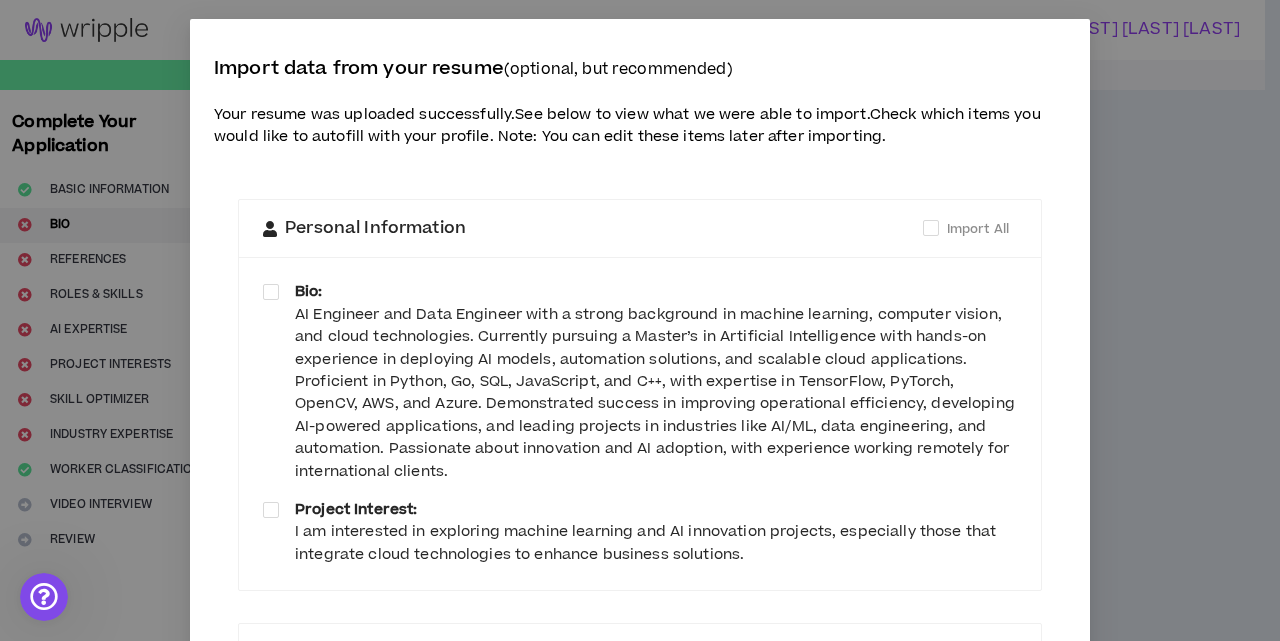 scroll, scrollTop: 0, scrollLeft: 0, axis: both 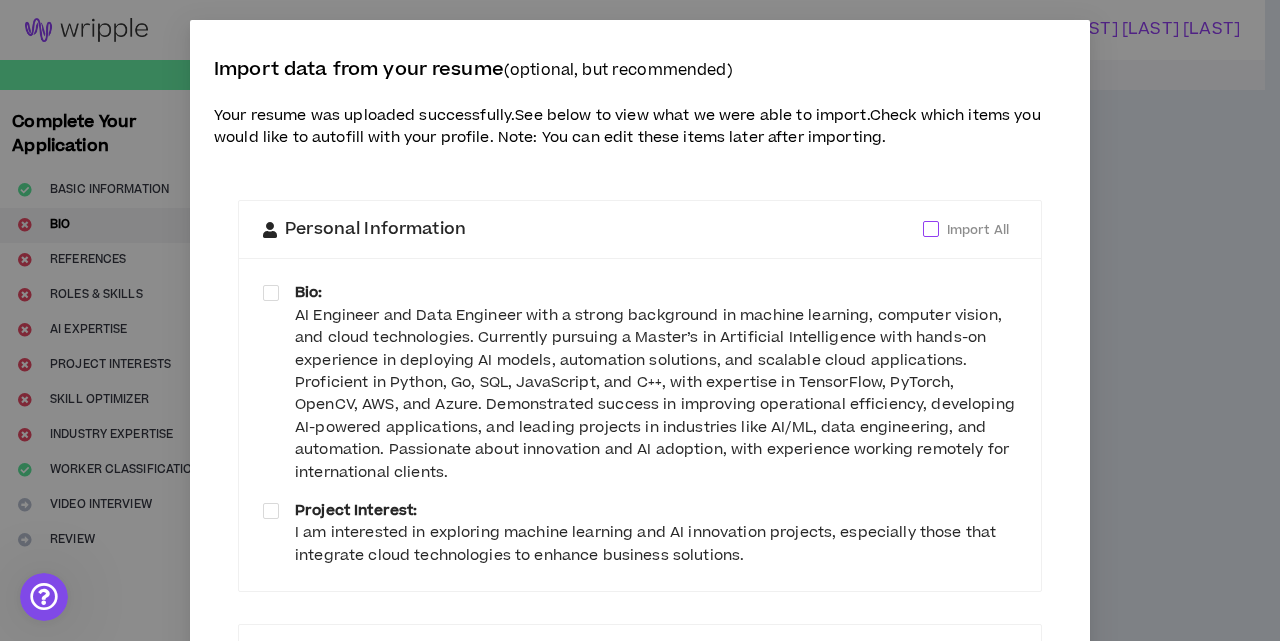 click at bounding box center [931, 229] 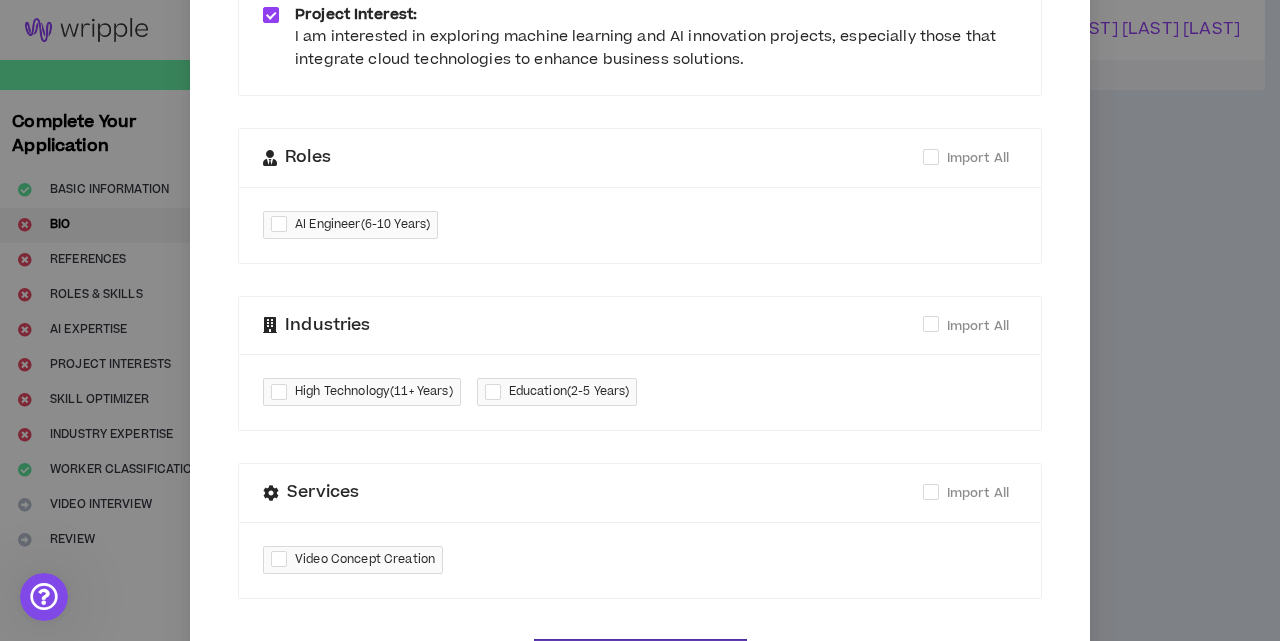scroll, scrollTop: 500, scrollLeft: 0, axis: vertical 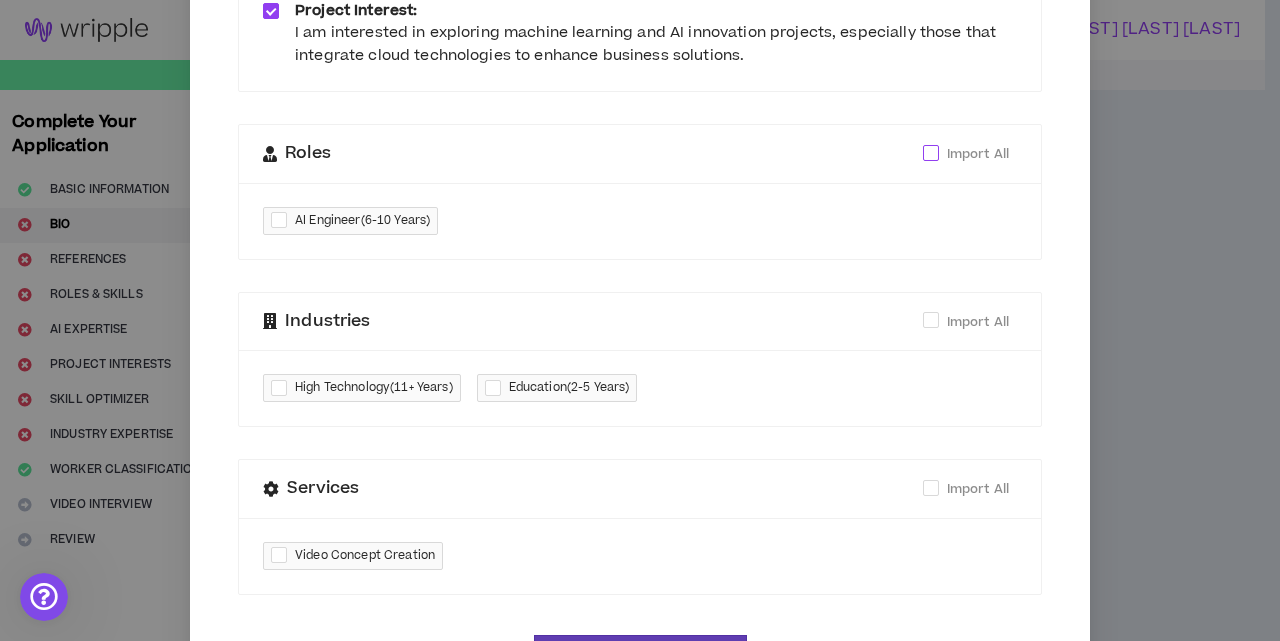 click at bounding box center (931, 153) 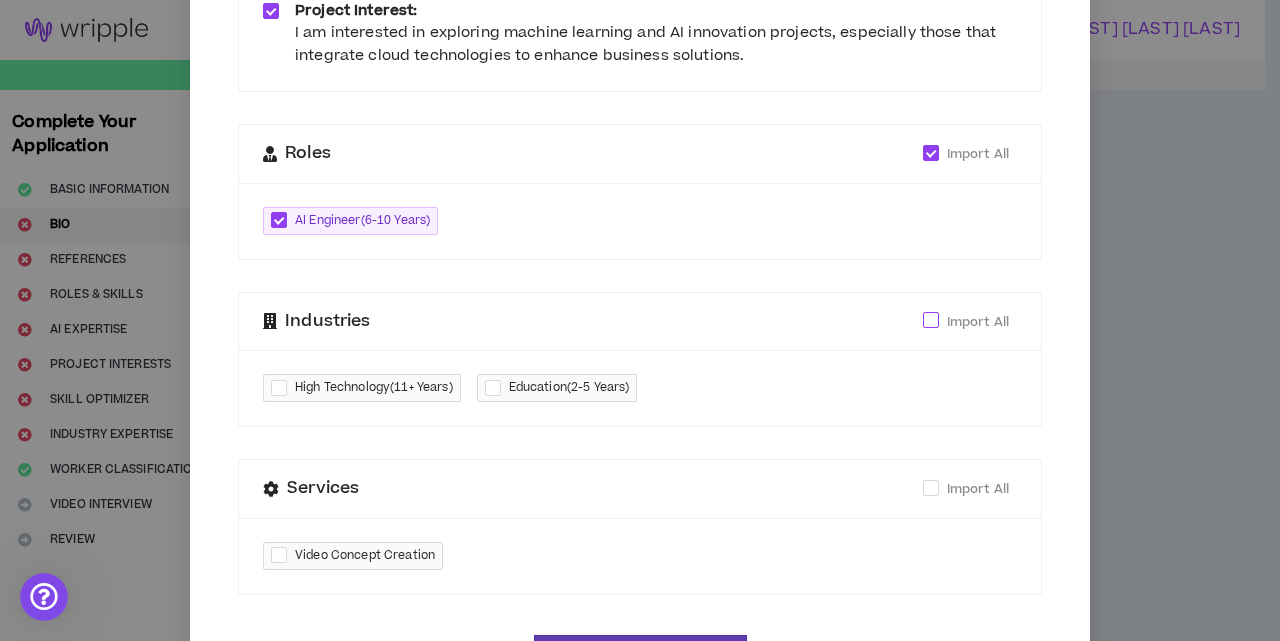 click at bounding box center [931, 320] 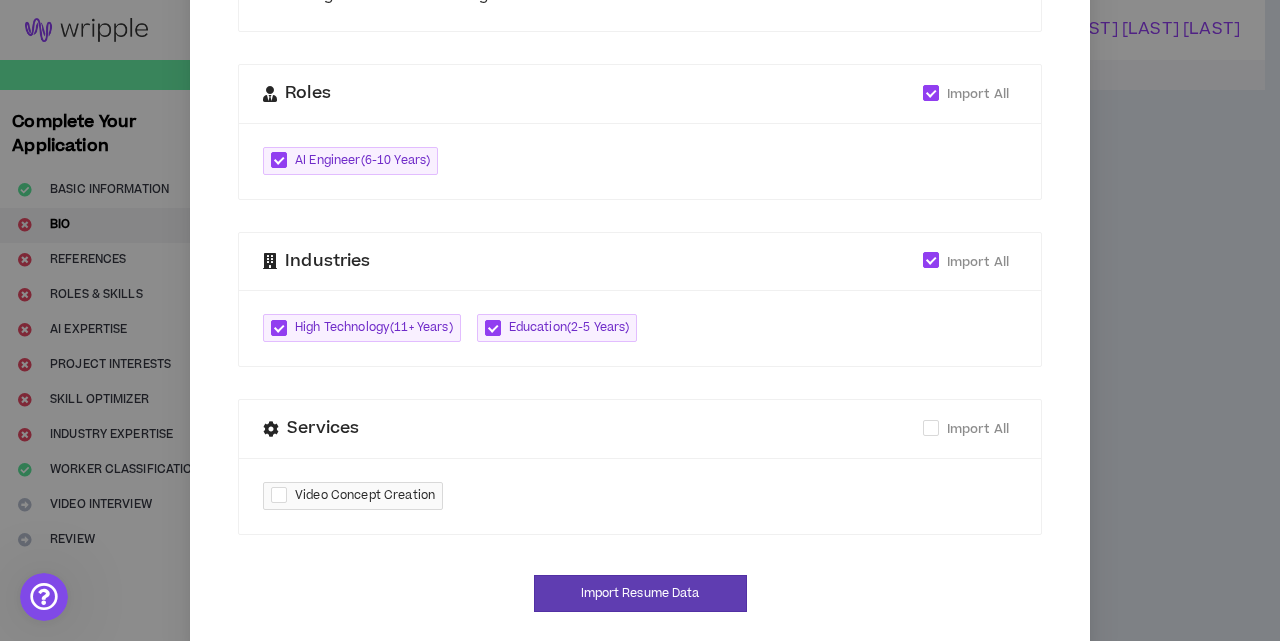 scroll, scrollTop: 591, scrollLeft: 0, axis: vertical 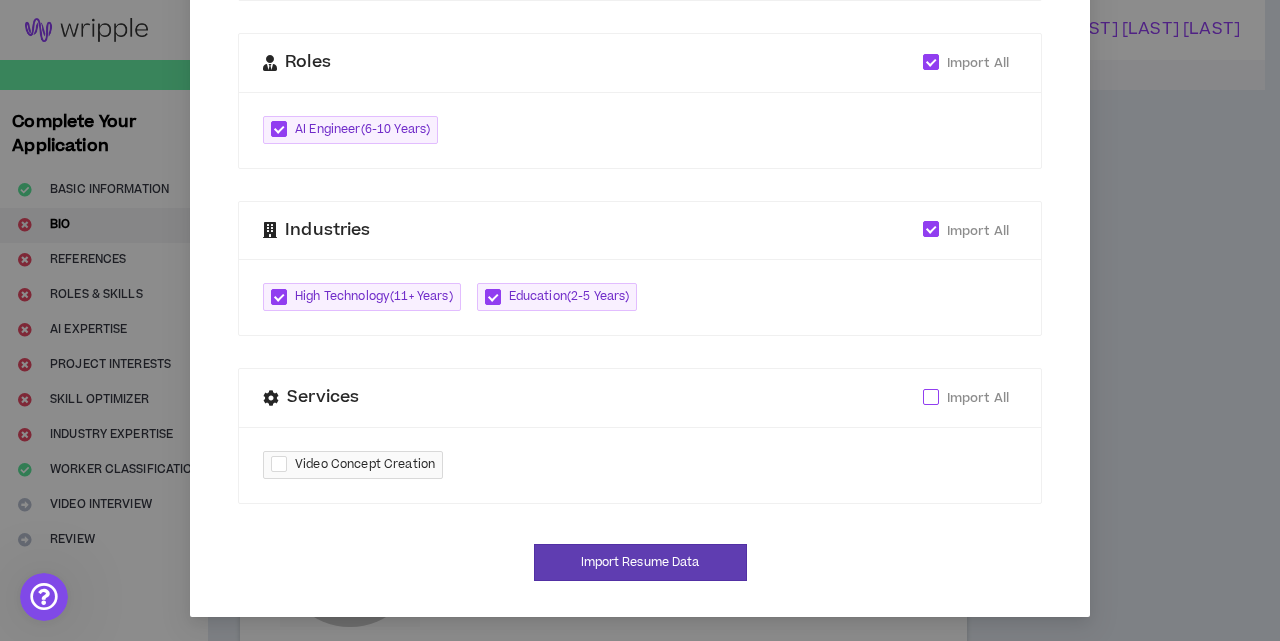 click on "Import All" at bounding box center [978, 398] 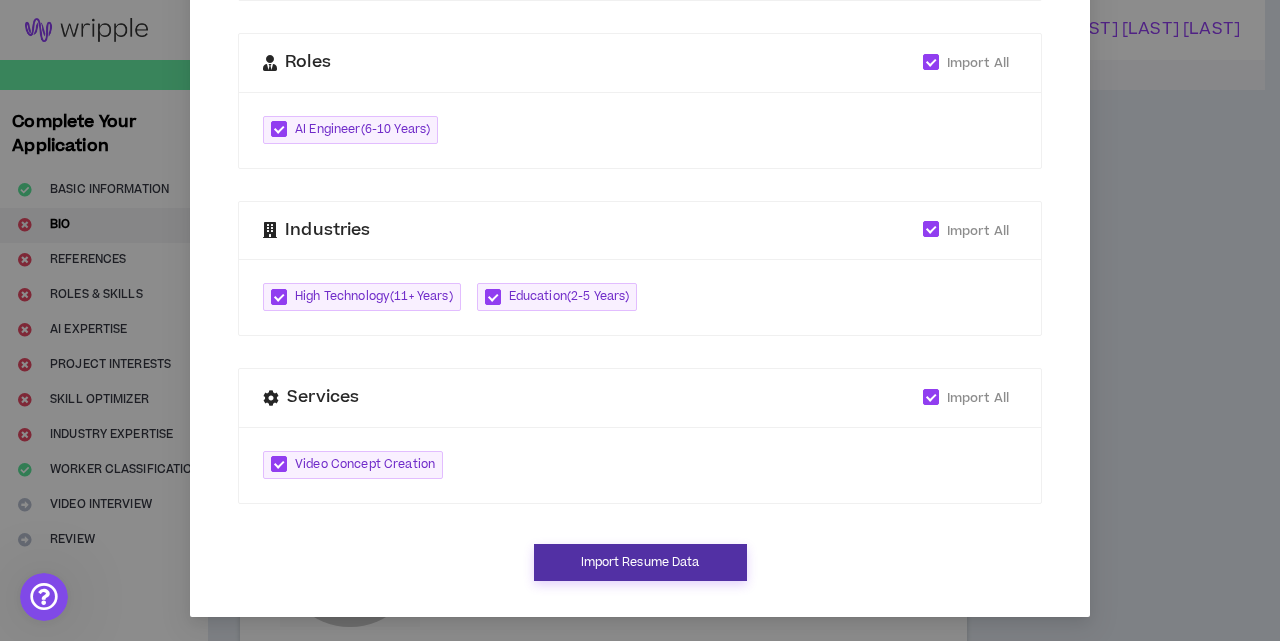 click on "Import Resume Data" at bounding box center [640, 562] 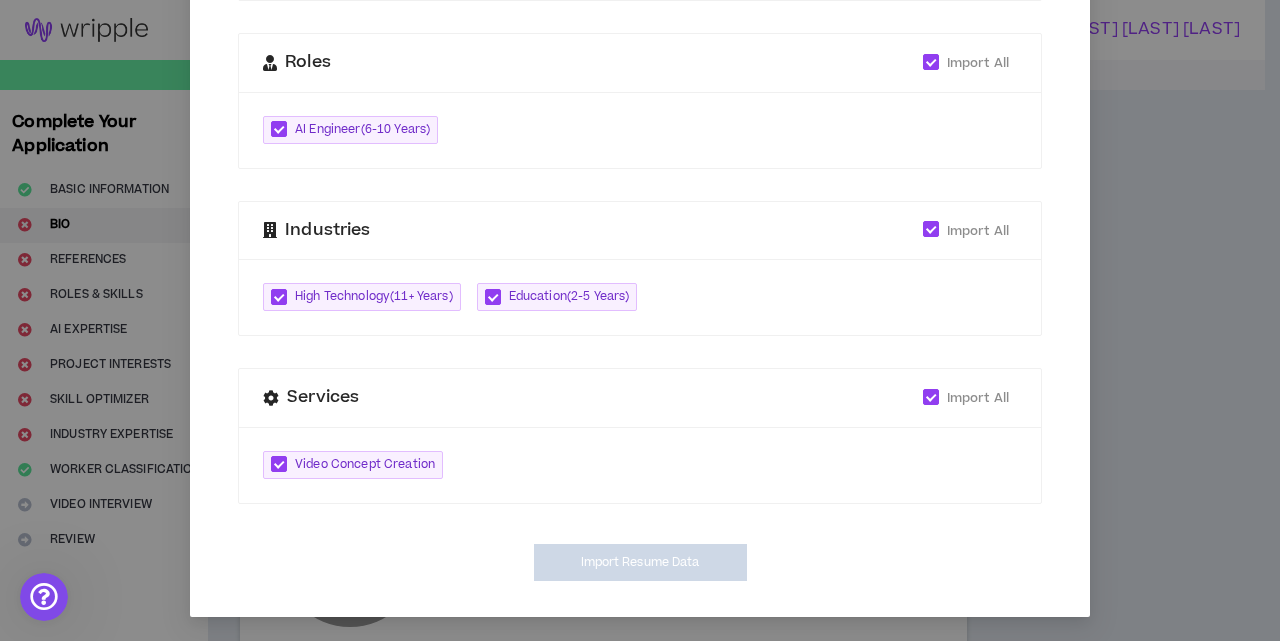 type on "**********" 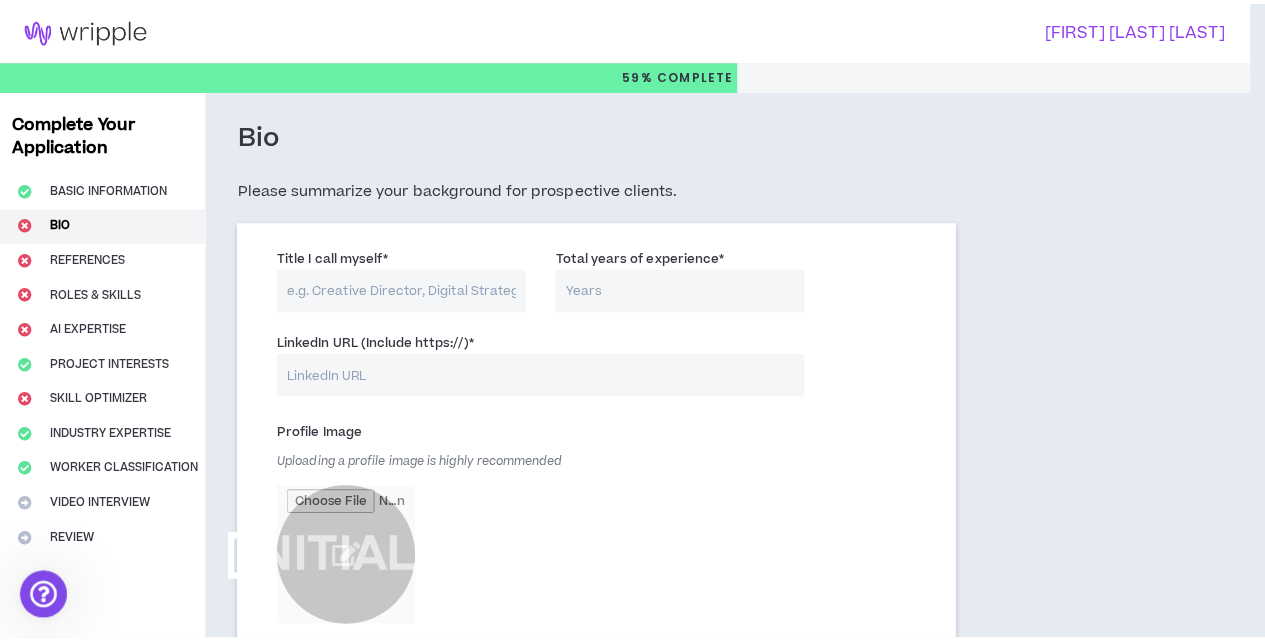 scroll, scrollTop: 571, scrollLeft: 0, axis: vertical 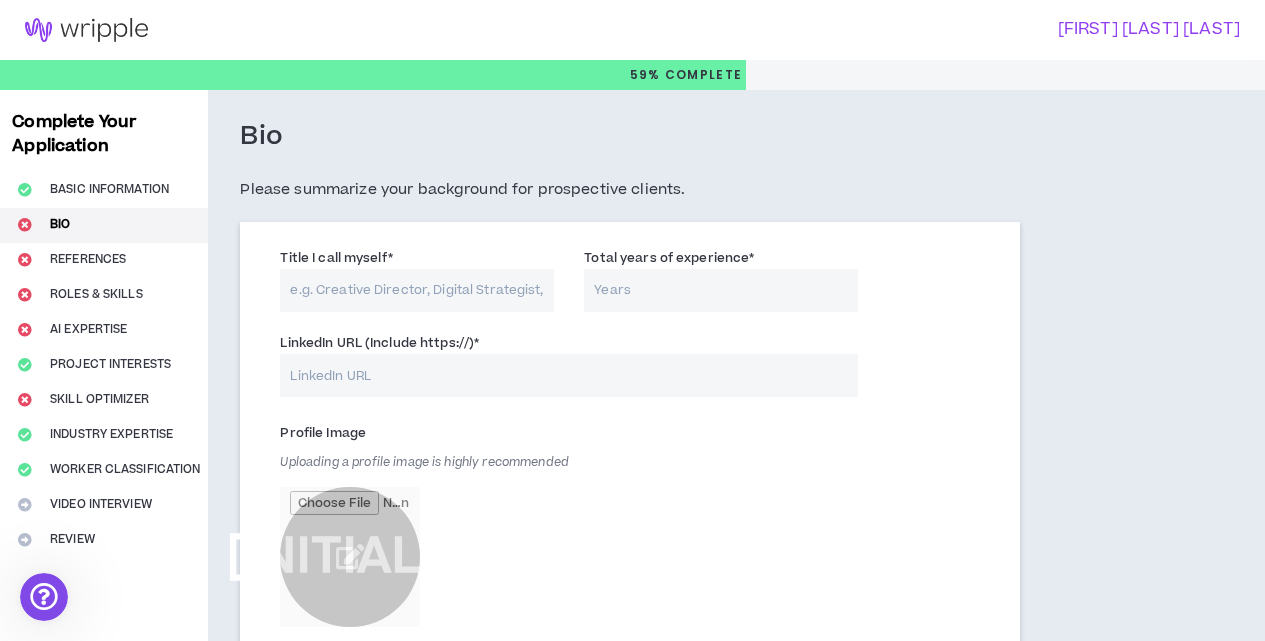 click on "Title I call myself  *" at bounding box center [417, 290] 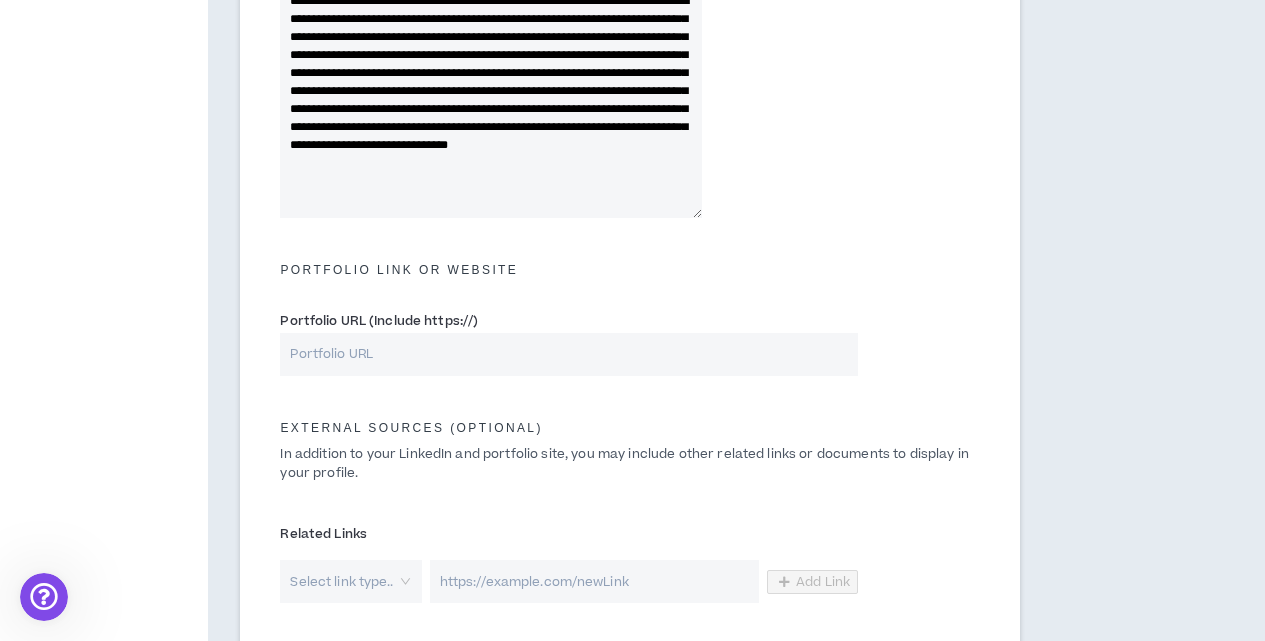 scroll, scrollTop: 700, scrollLeft: 0, axis: vertical 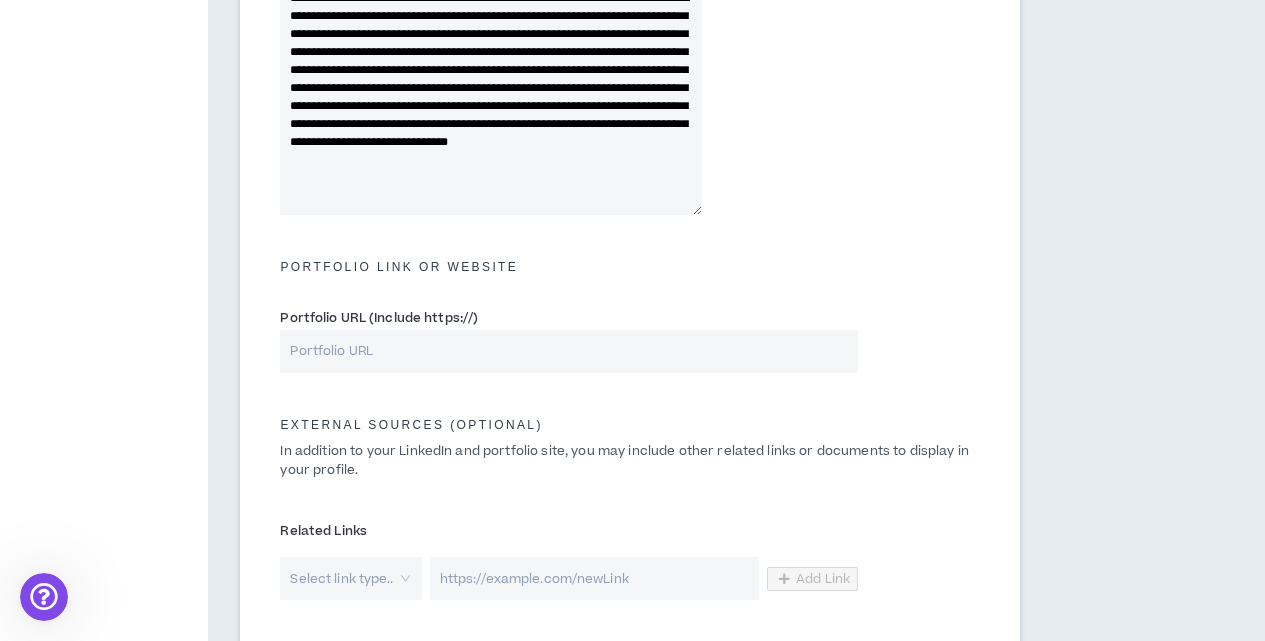 click on "**********" at bounding box center (490, 97) 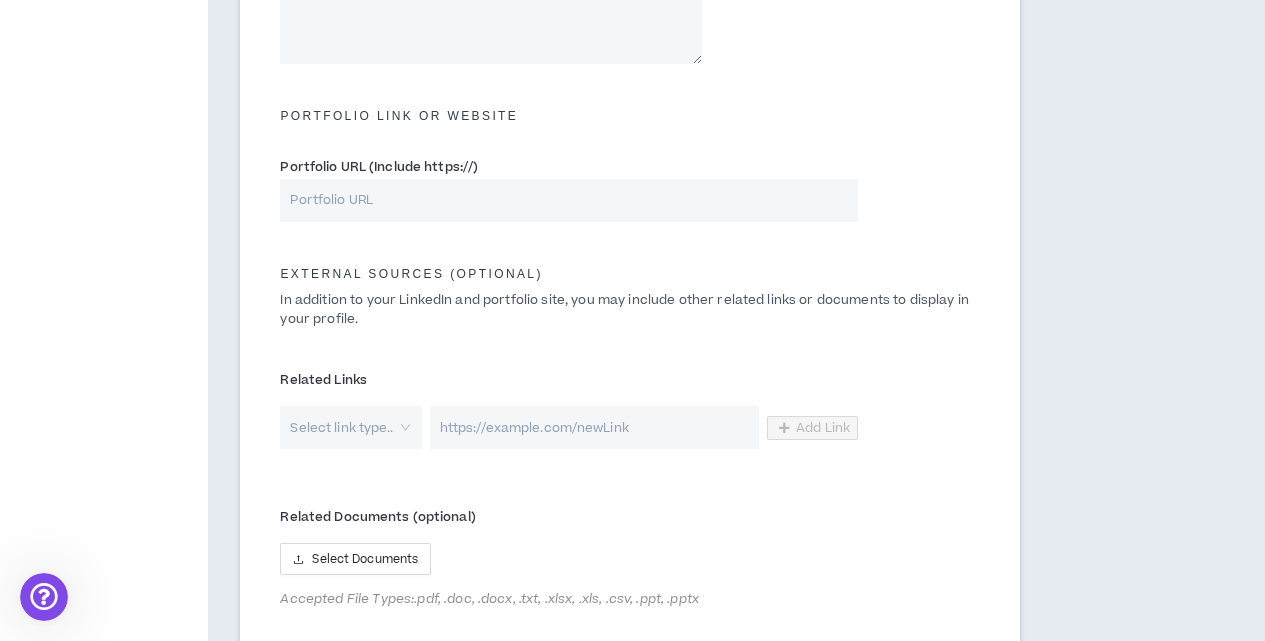 scroll, scrollTop: 900, scrollLeft: 0, axis: vertical 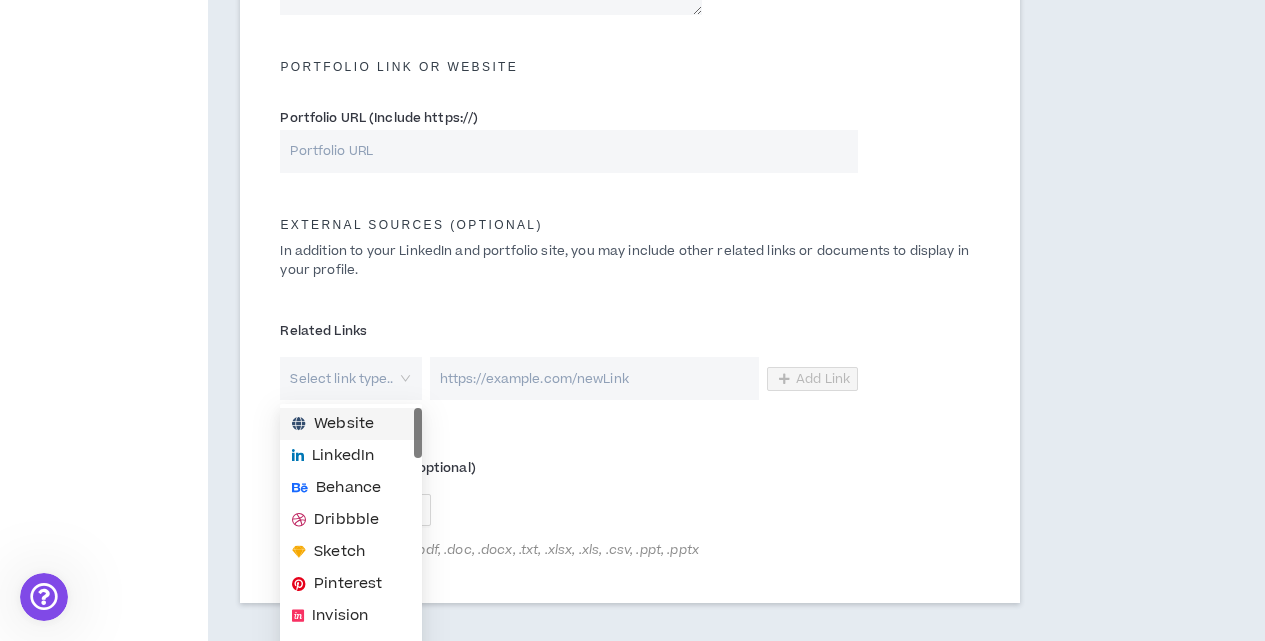 click on "Select link type.." at bounding box center (350, 378) 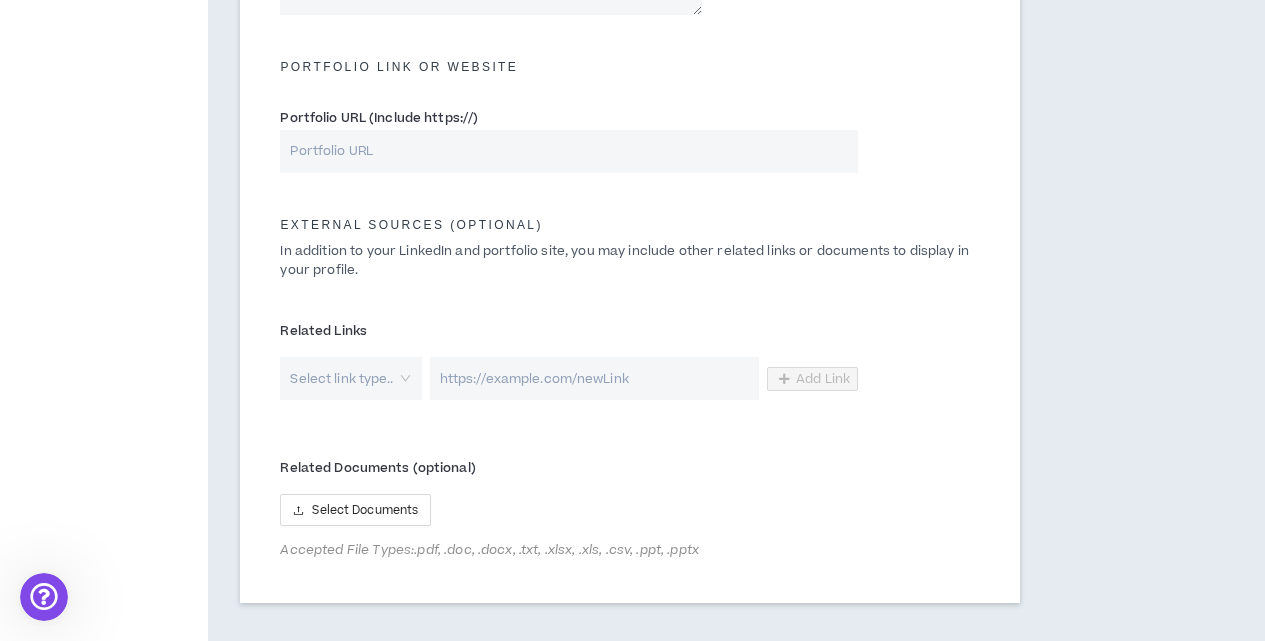 click on "Select link type.." at bounding box center (350, 378) 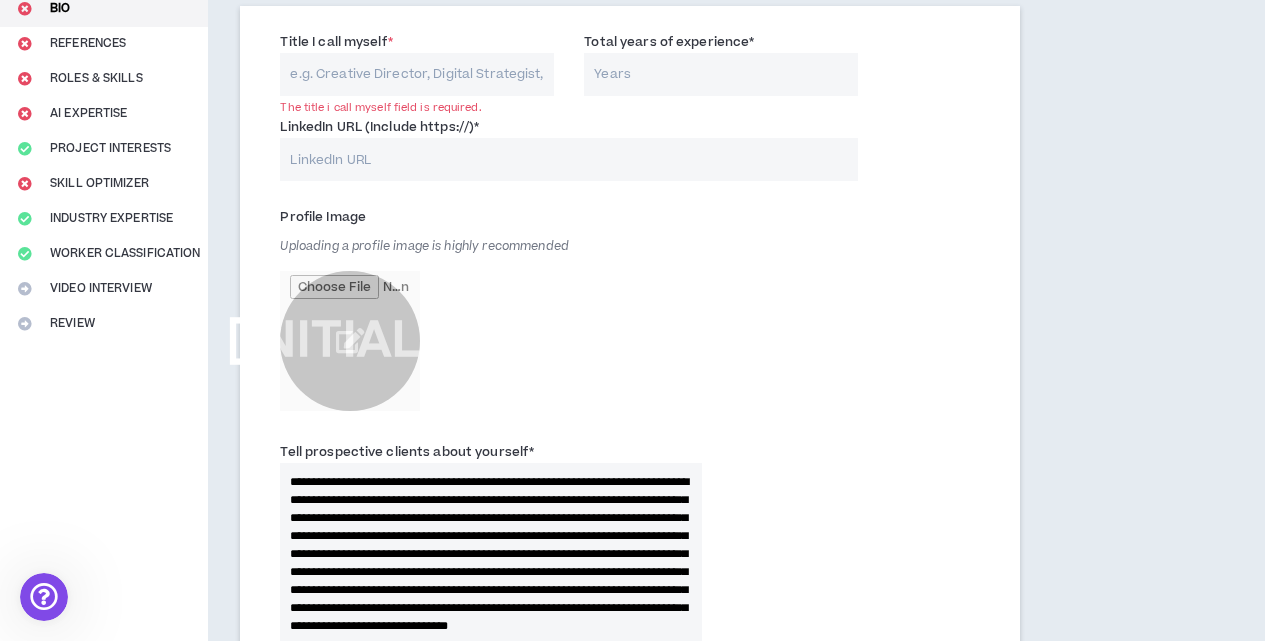 scroll, scrollTop: 0, scrollLeft: 0, axis: both 